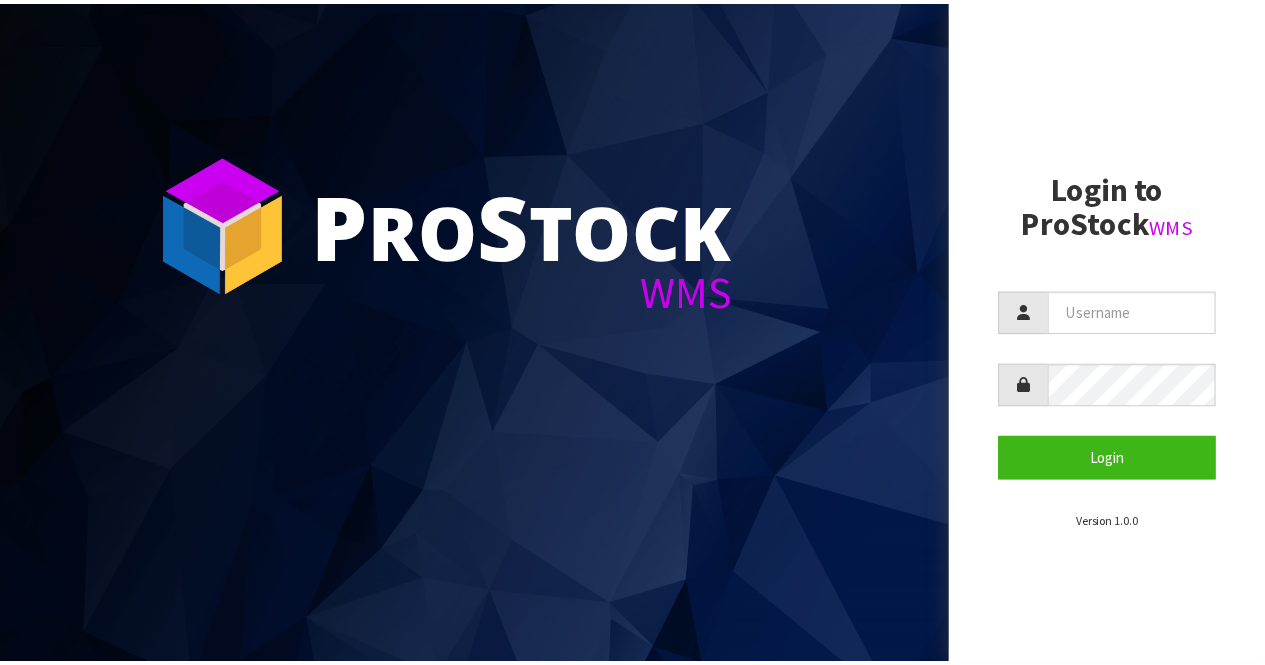 scroll, scrollTop: 0, scrollLeft: 0, axis: both 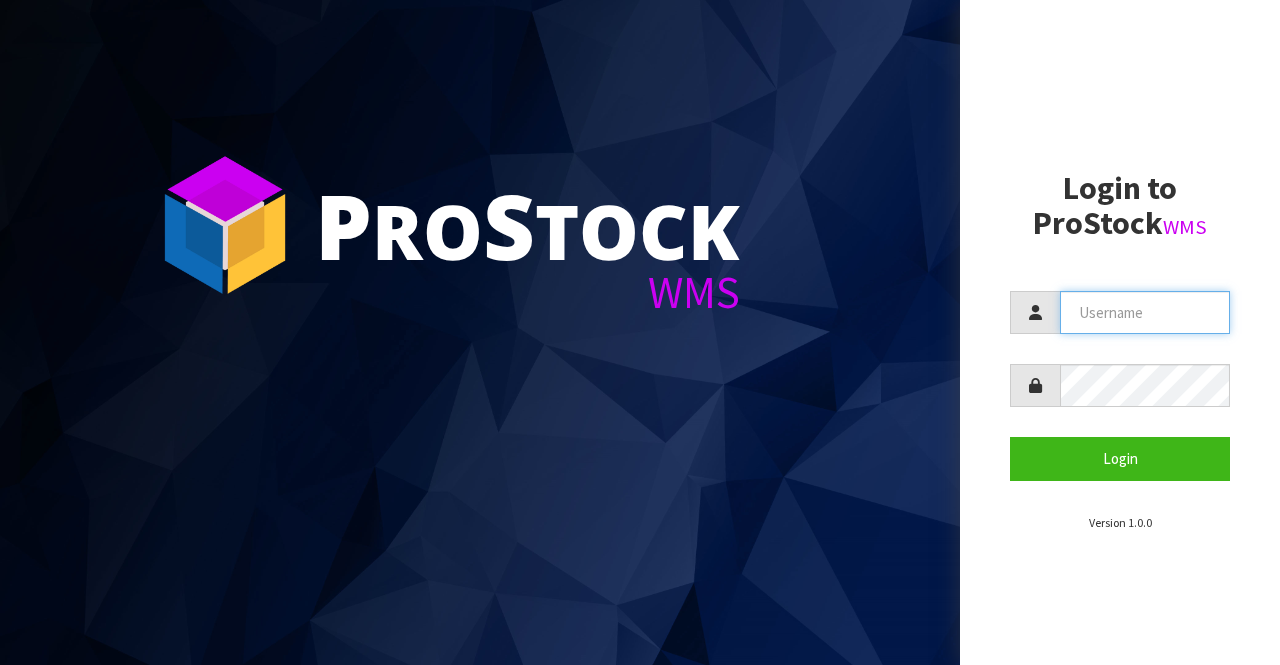 click at bounding box center [1145, 312] 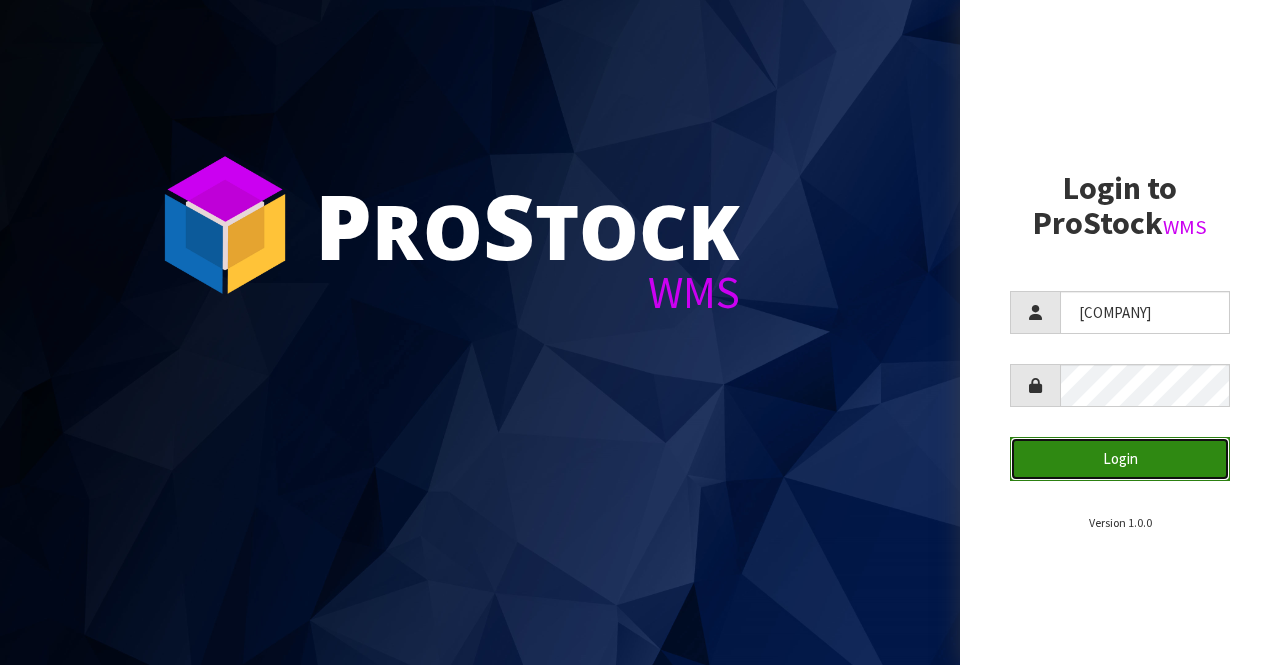 click on "Login" at bounding box center [1120, 458] 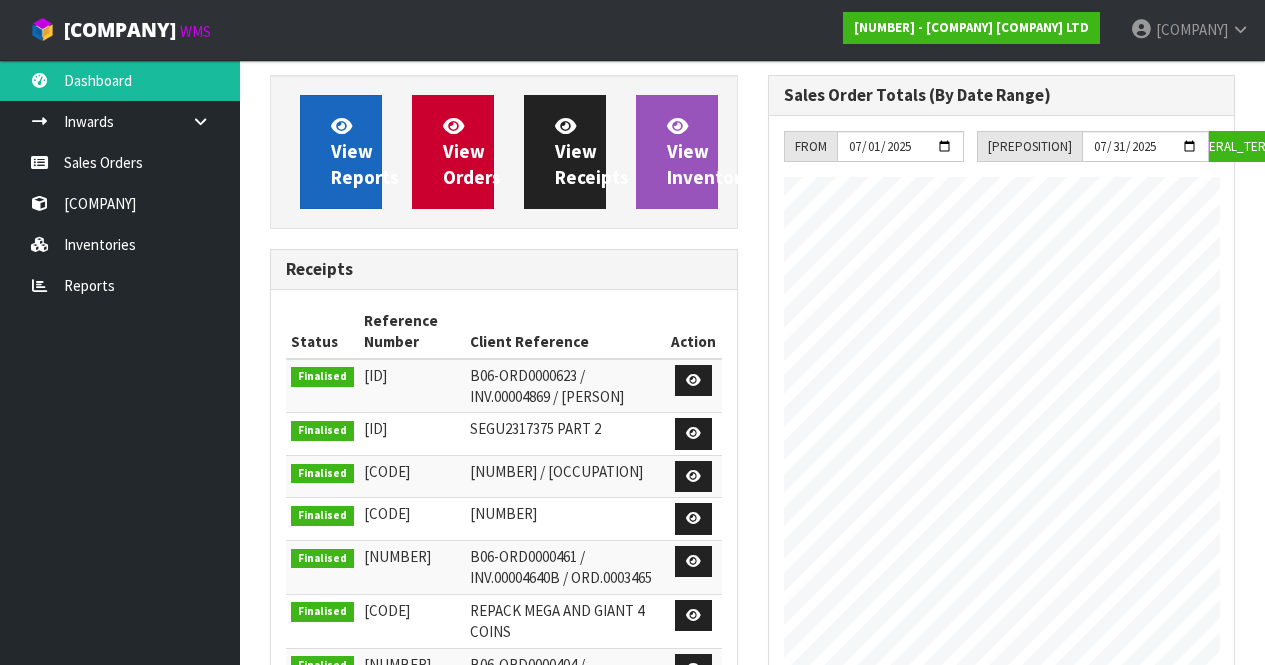 scroll, scrollTop: 999139, scrollLeft: 999502, axis: both 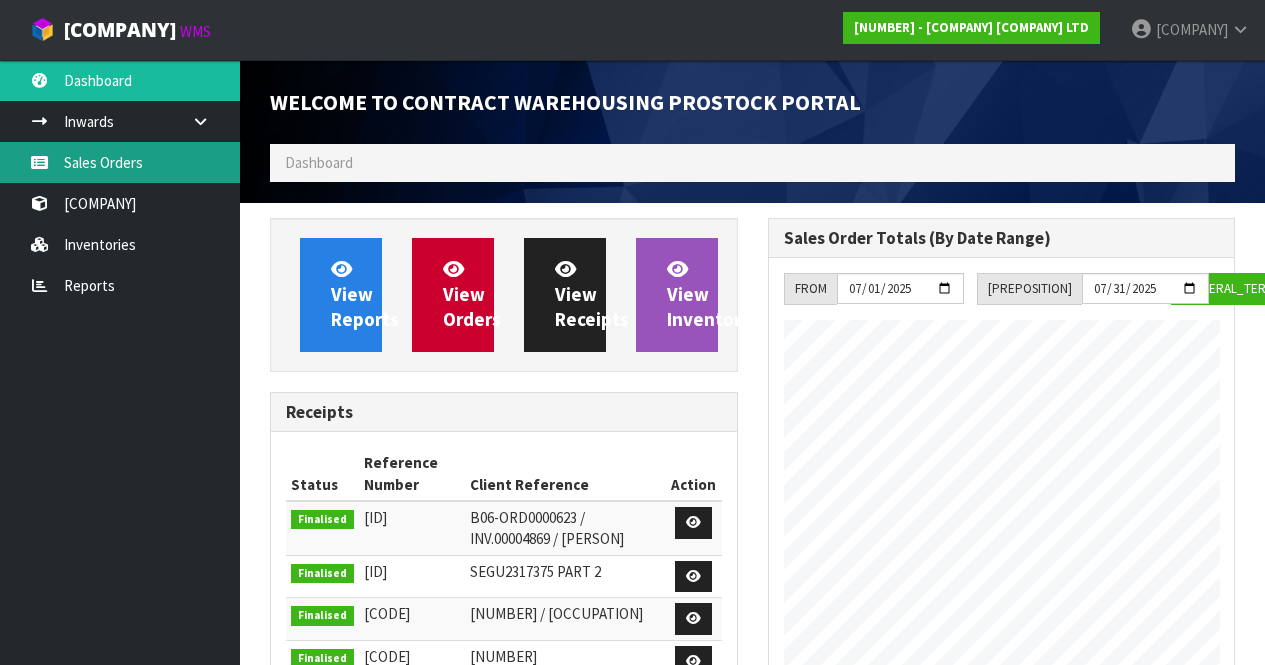 click on "Sales Orders" at bounding box center [120, 162] 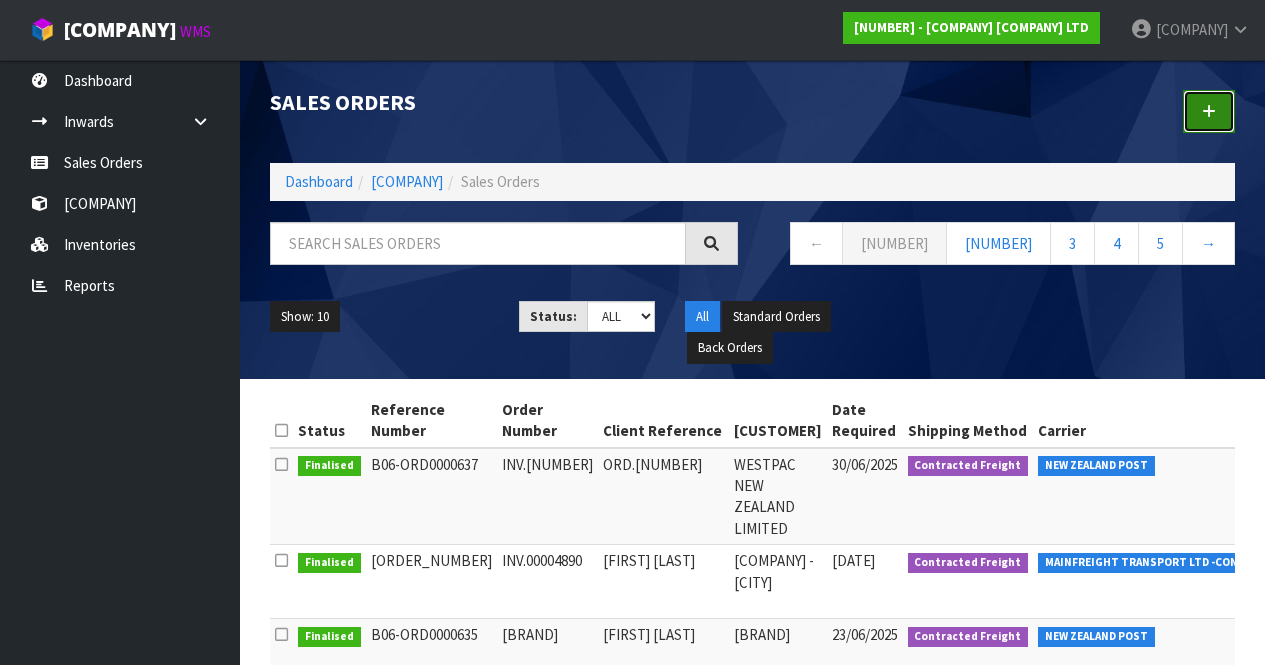 click at bounding box center [1209, 111] 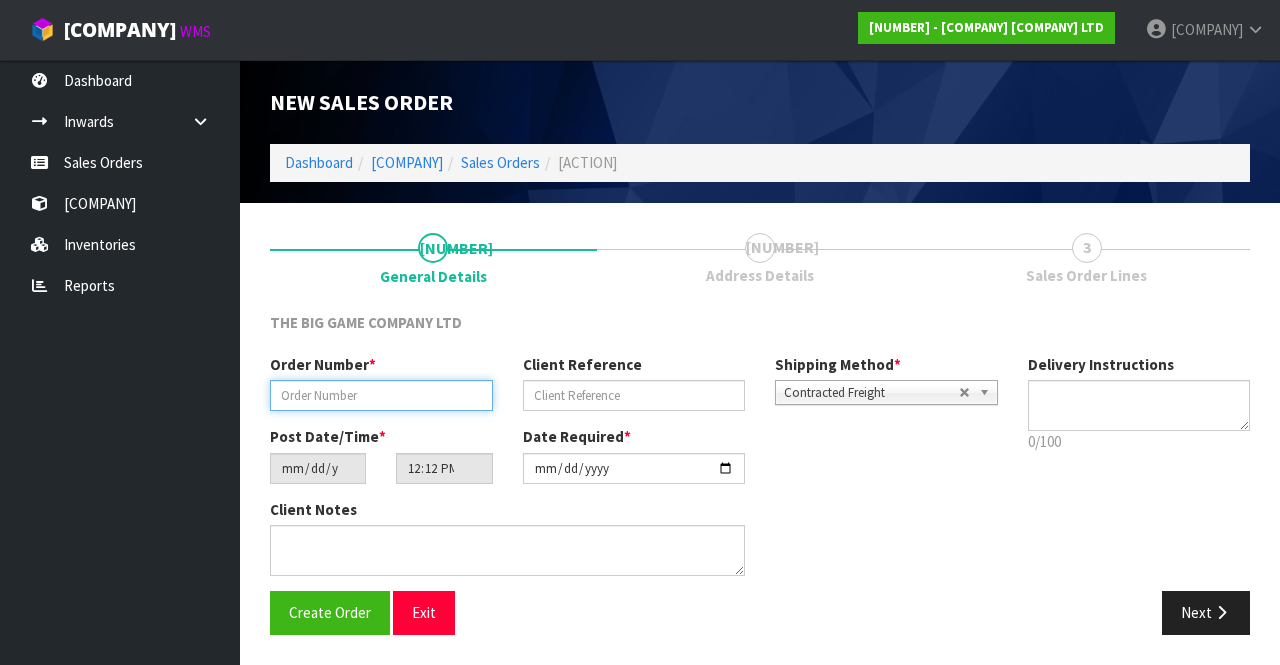 click at bounding box center [381, 395] 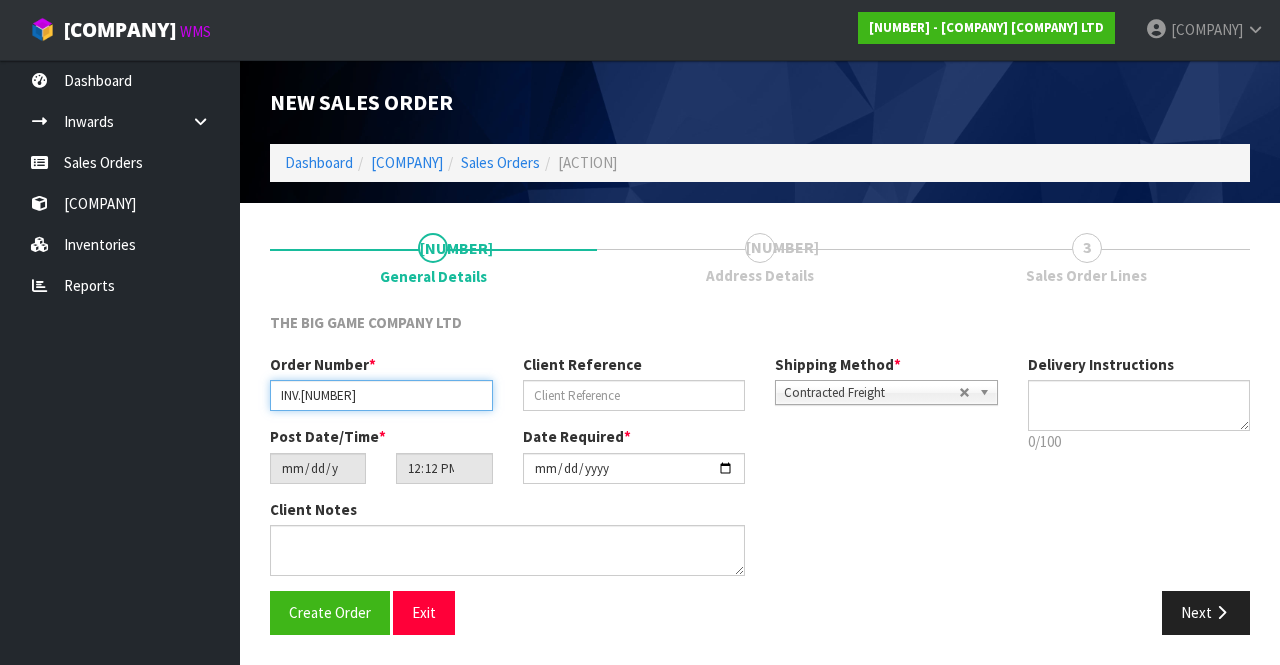 type on "INV.[NUMBER]" 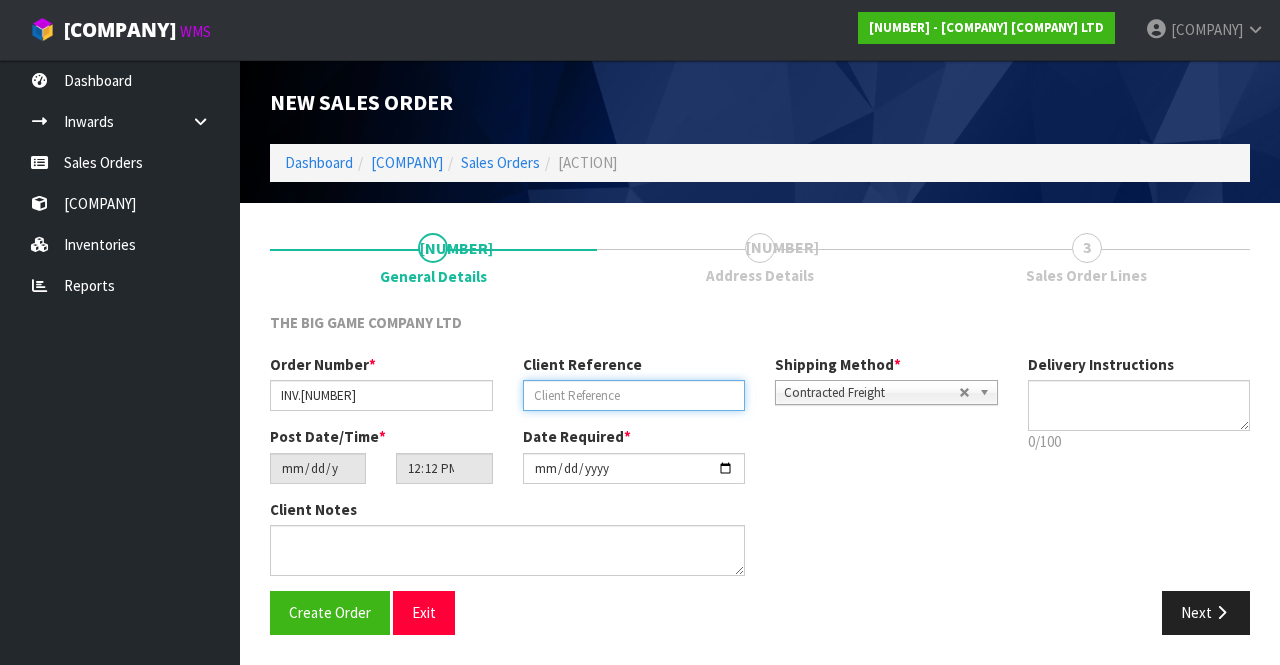 click at bounding box center (634, 395) 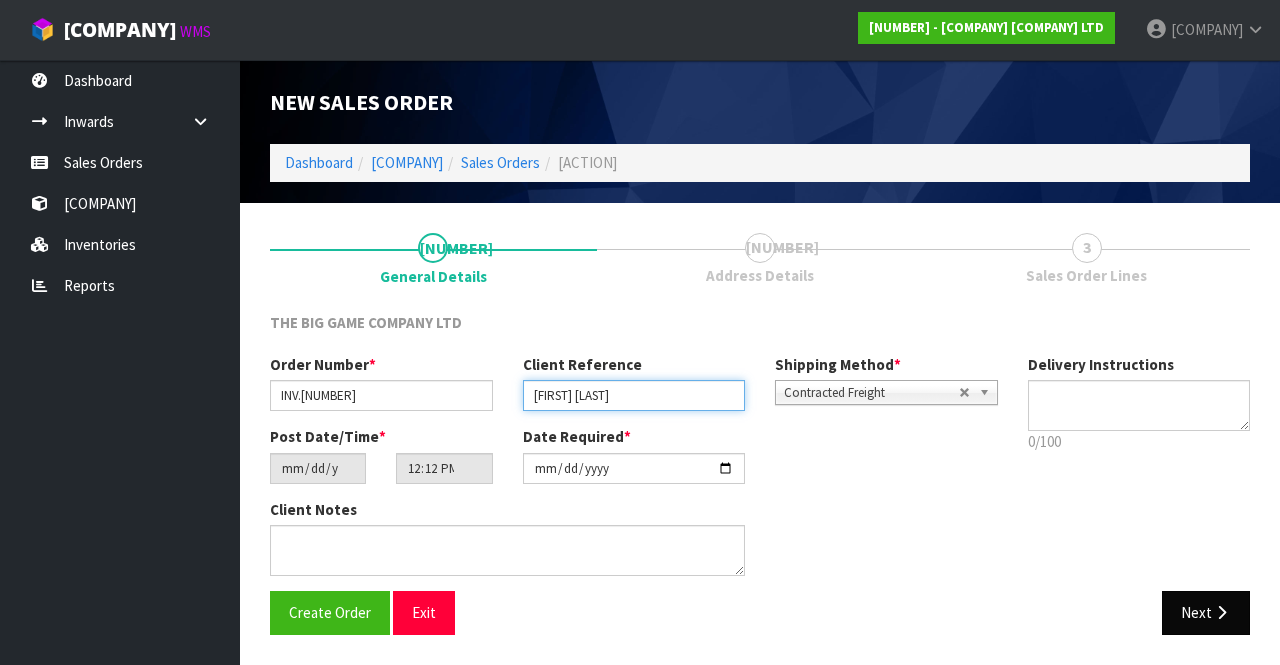 type on "[FIRST] [LAST]" 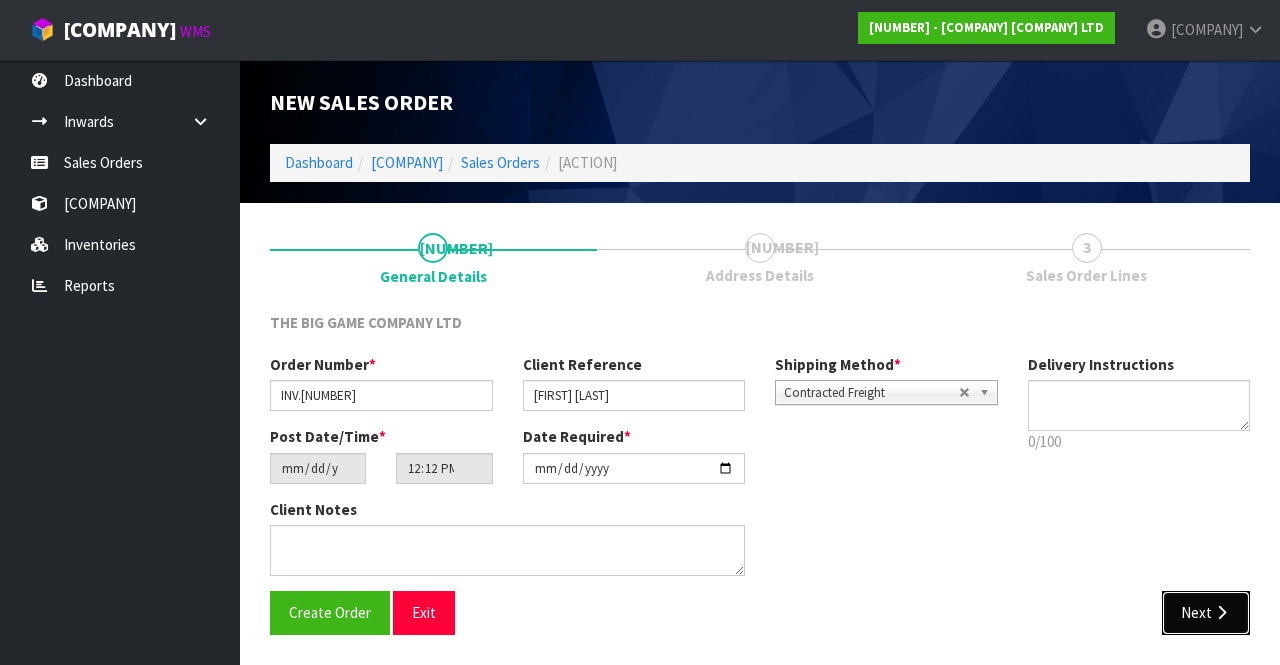 click on "Next" at bounding box center (1206, 612) 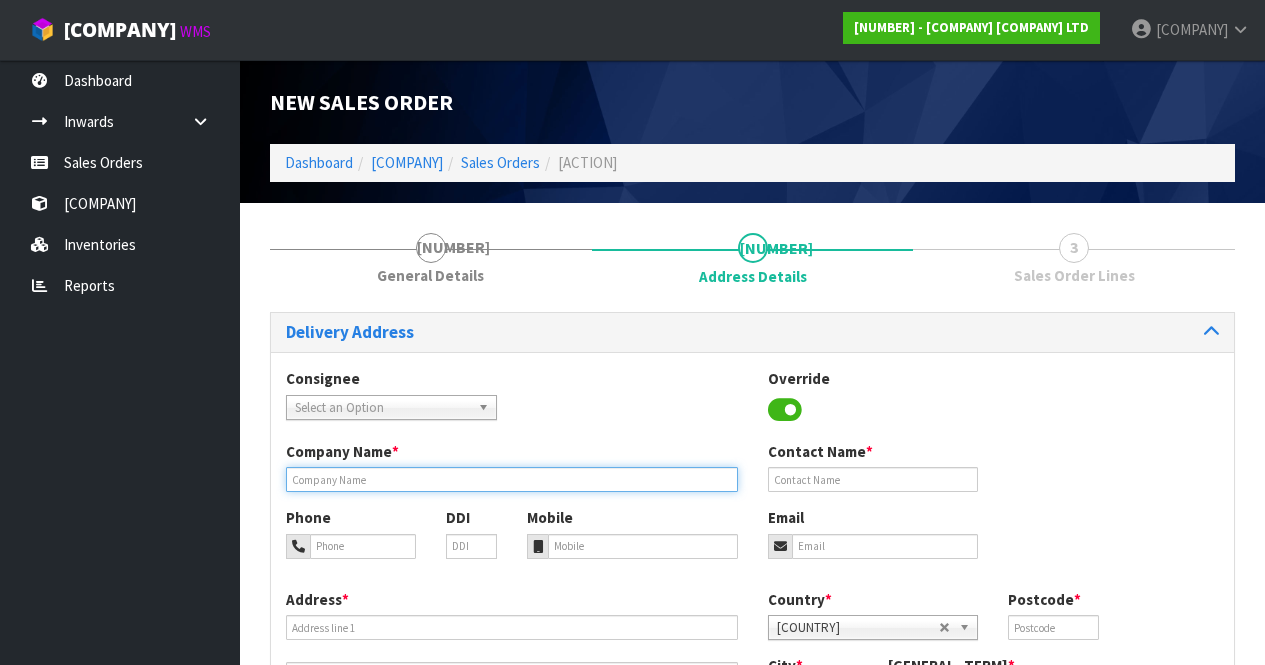 click at bounding box center (512, 479) 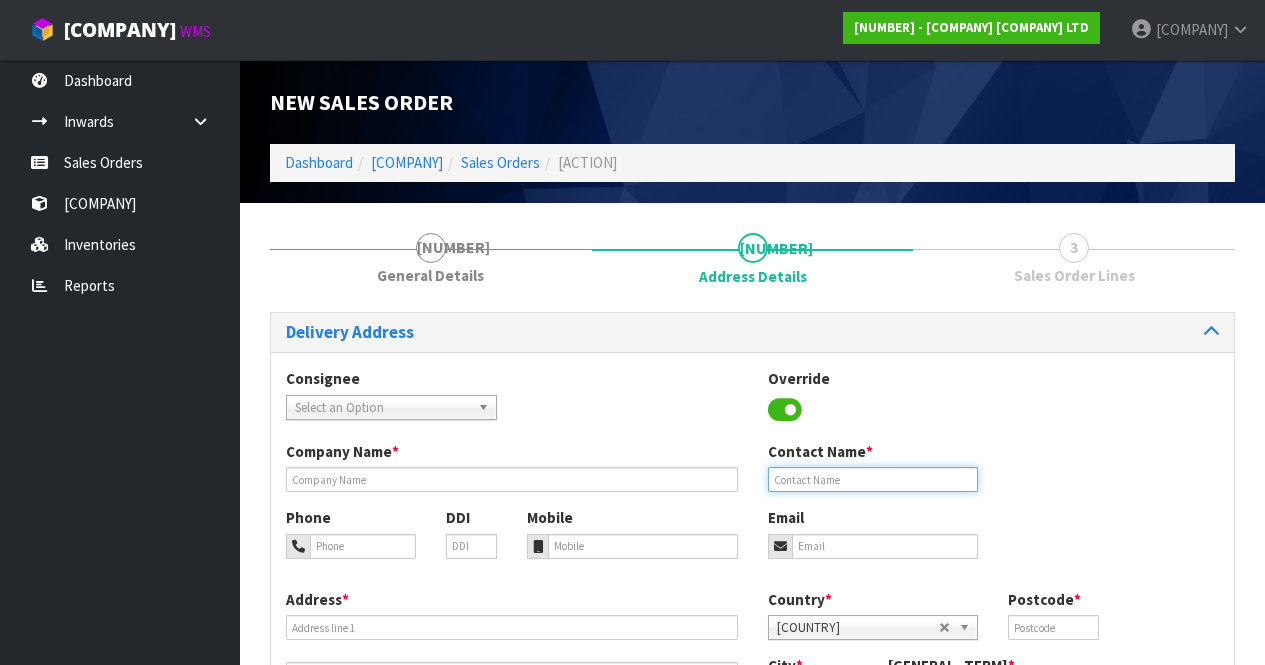 click at bounding box center [873, 479] 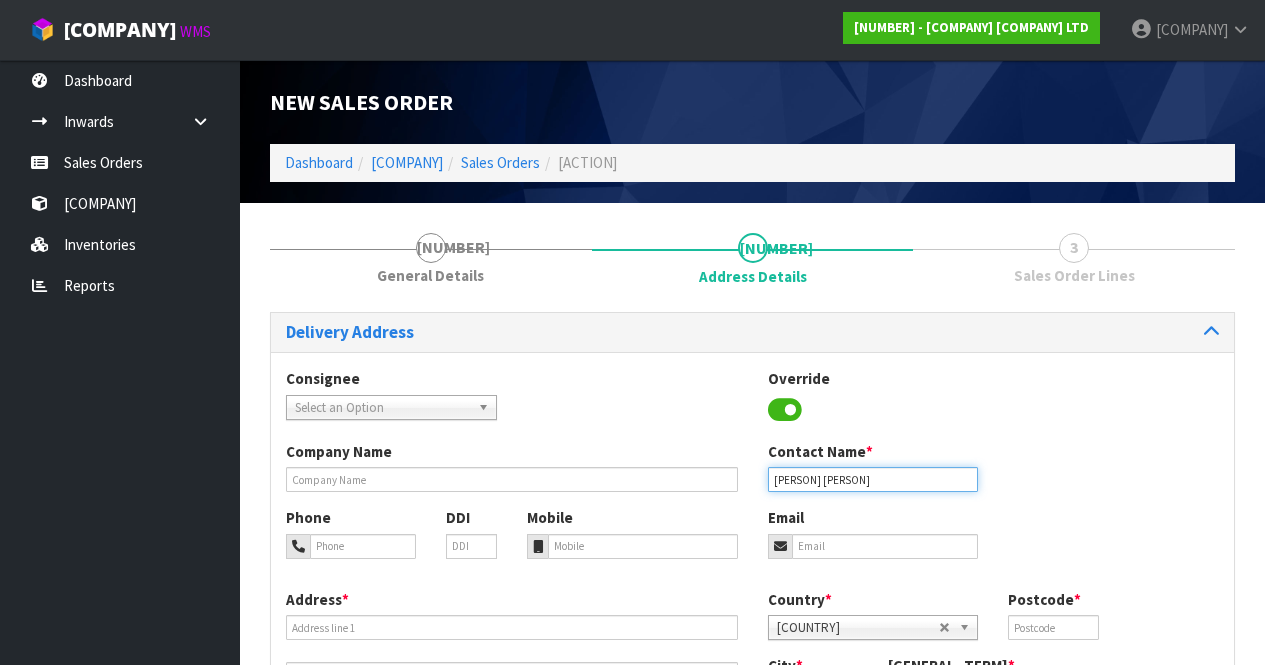 click on "[PERSON] [PERSON]" at bounding box center [873, 479] 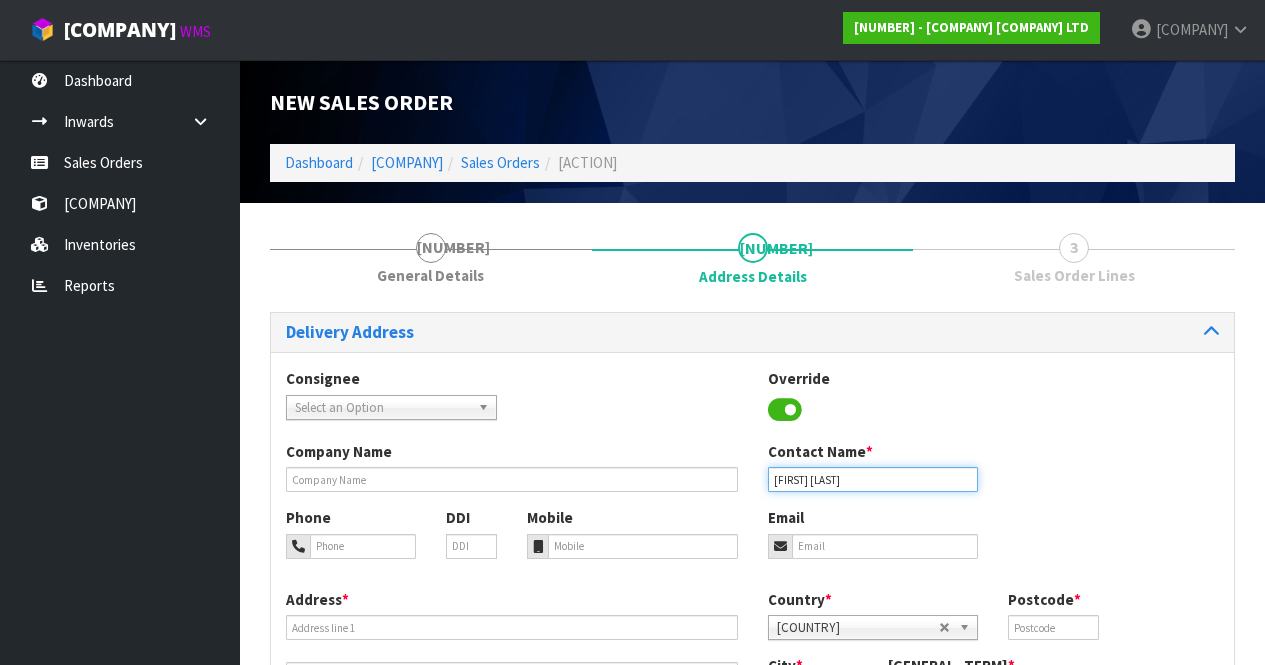 type on "[FIRST] [LAST]" 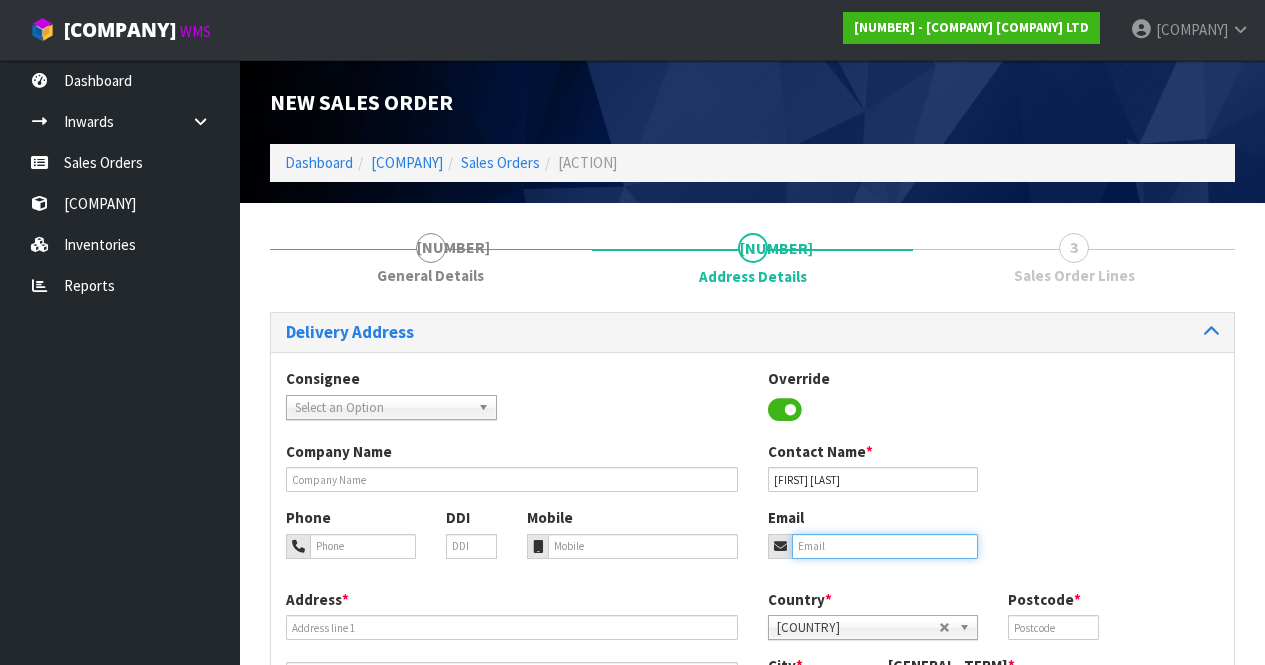 click at bounding box center (885, 546) 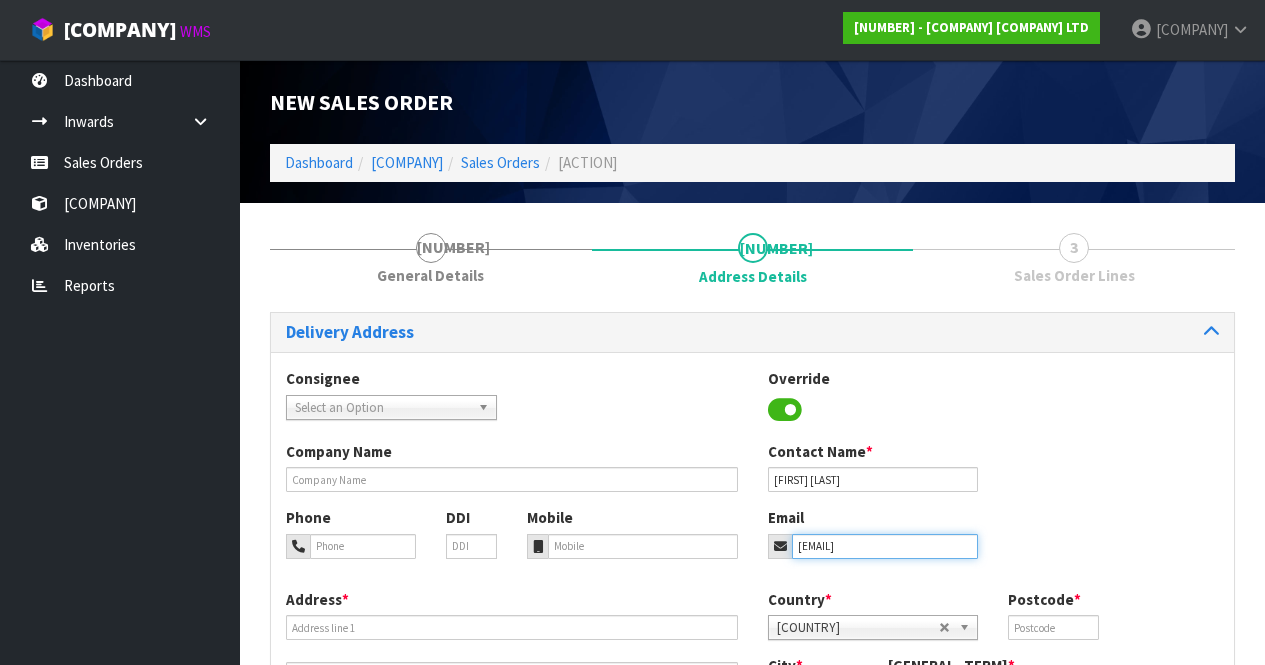 type on "[EMAIL]" 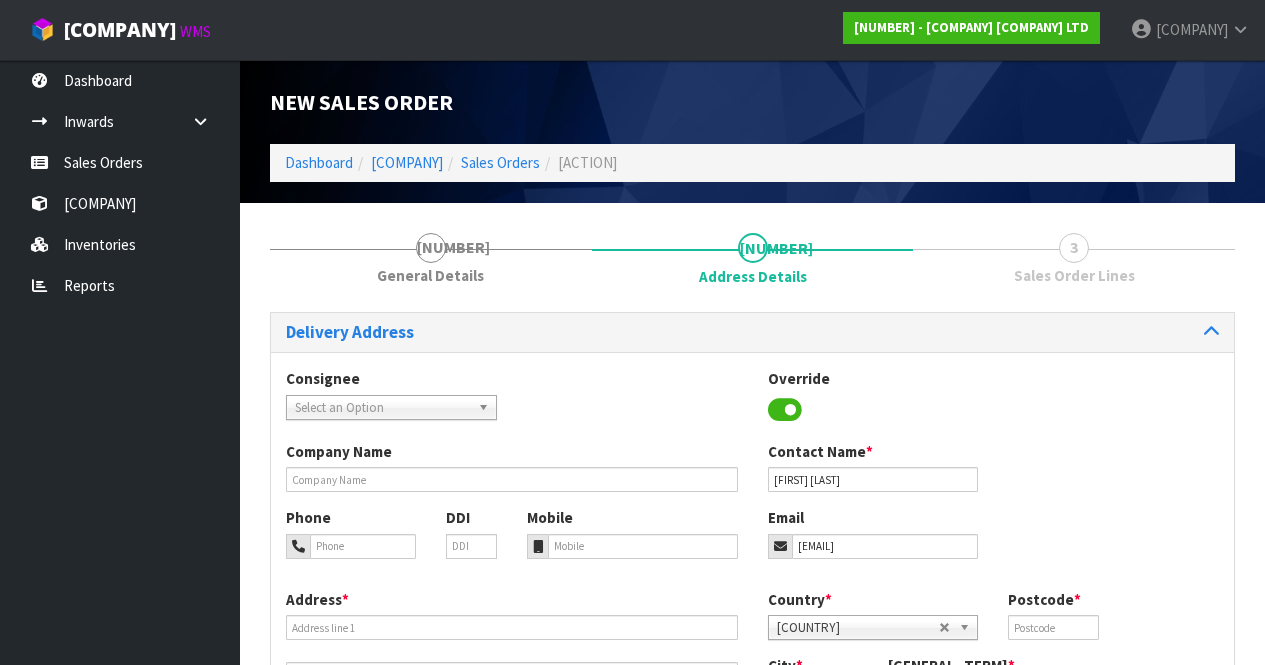 click on "Phone
DDI
Mobile
Email
[EMAIL]" at bounding box center [752, 547] 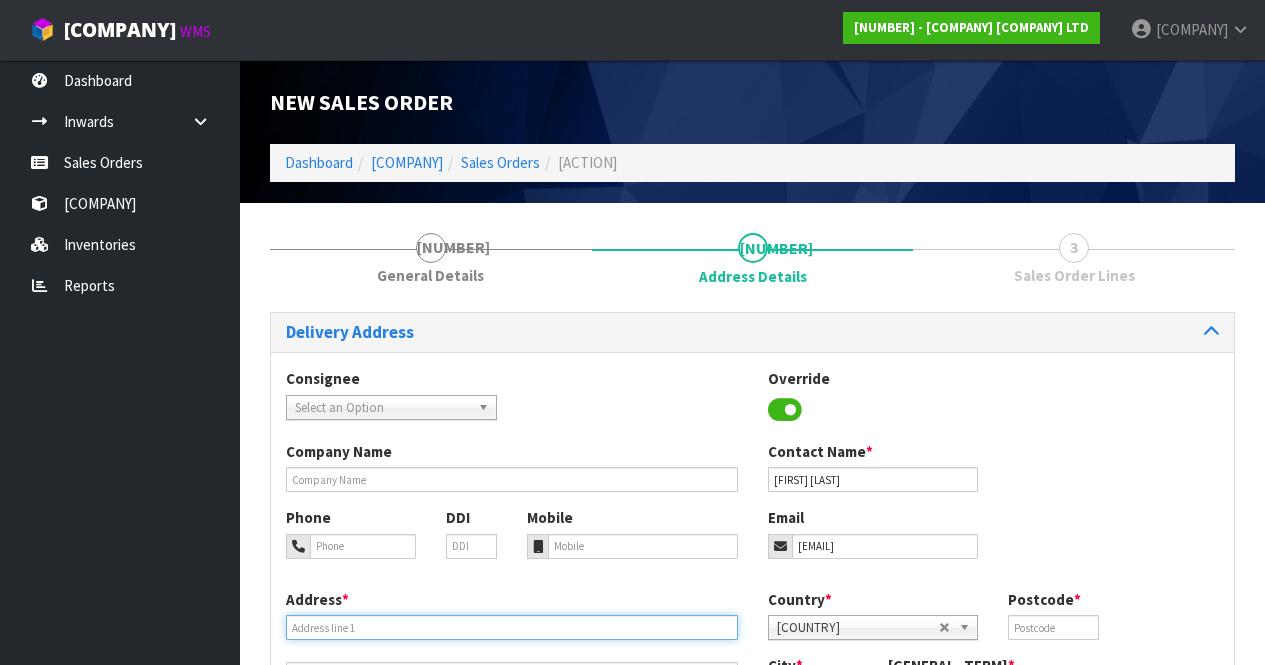 click at bounding box center [512, 627] 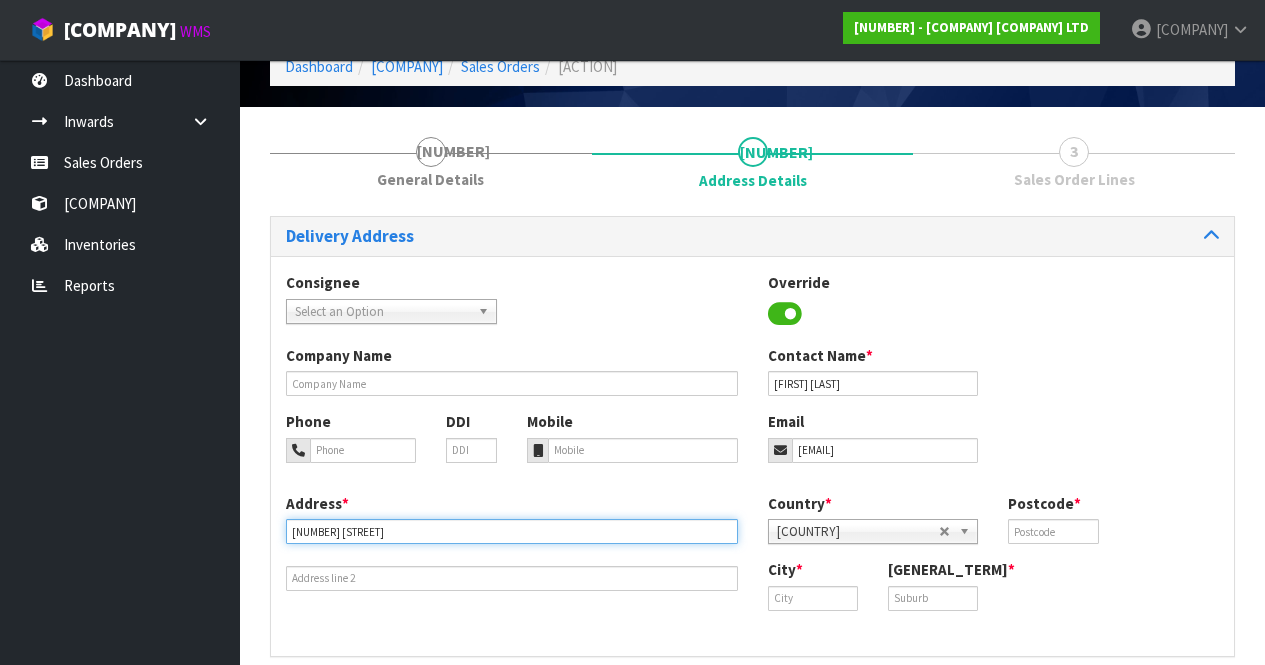 scroll, scrollTop: 100, scrollLeft: 0, axis: vertical 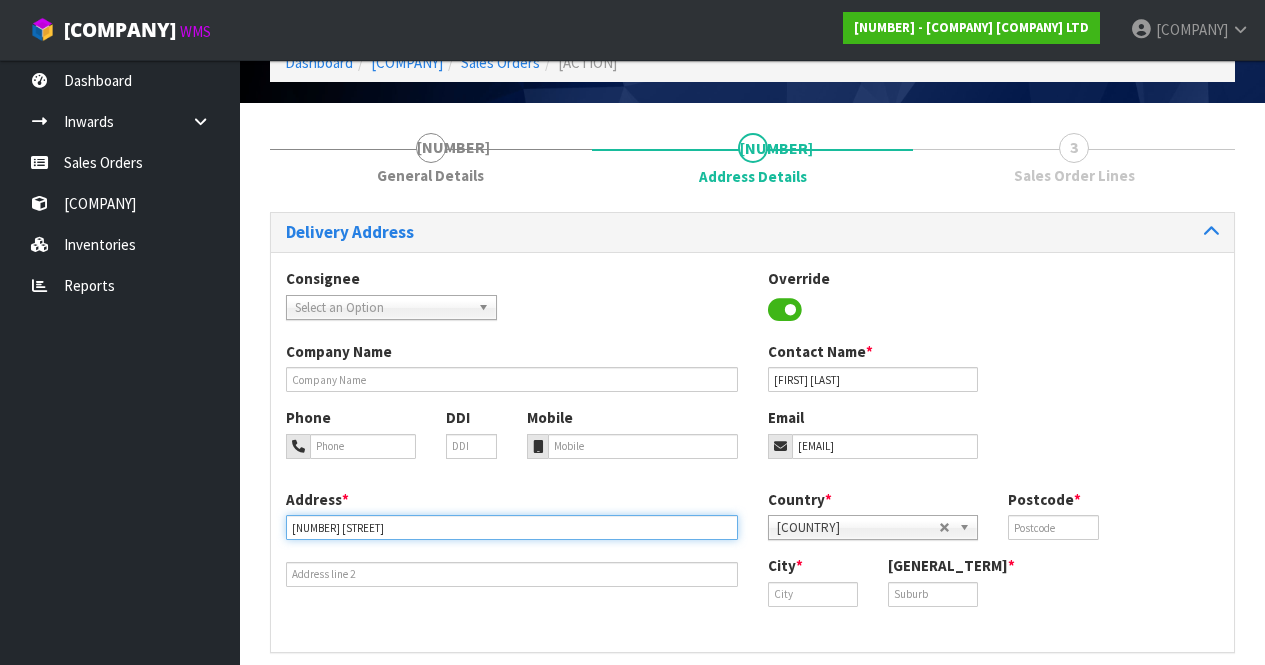 type on "[NUMBER] [STREET]" 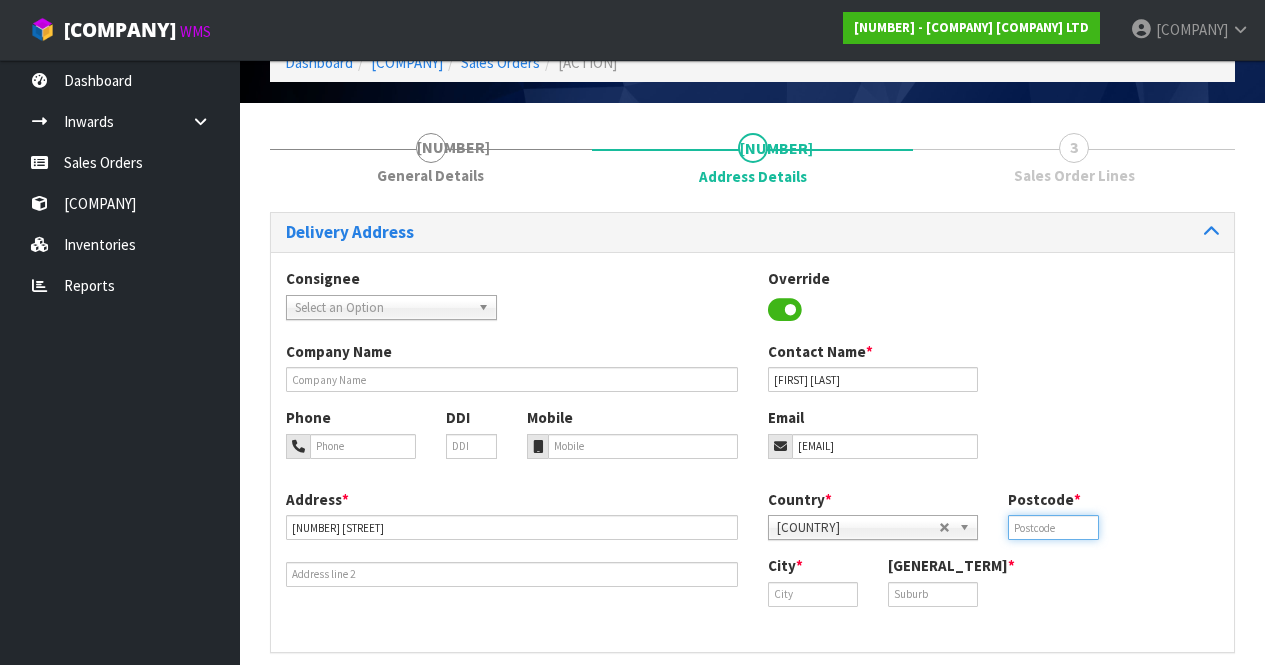 click at bounding box center [1053, 527] 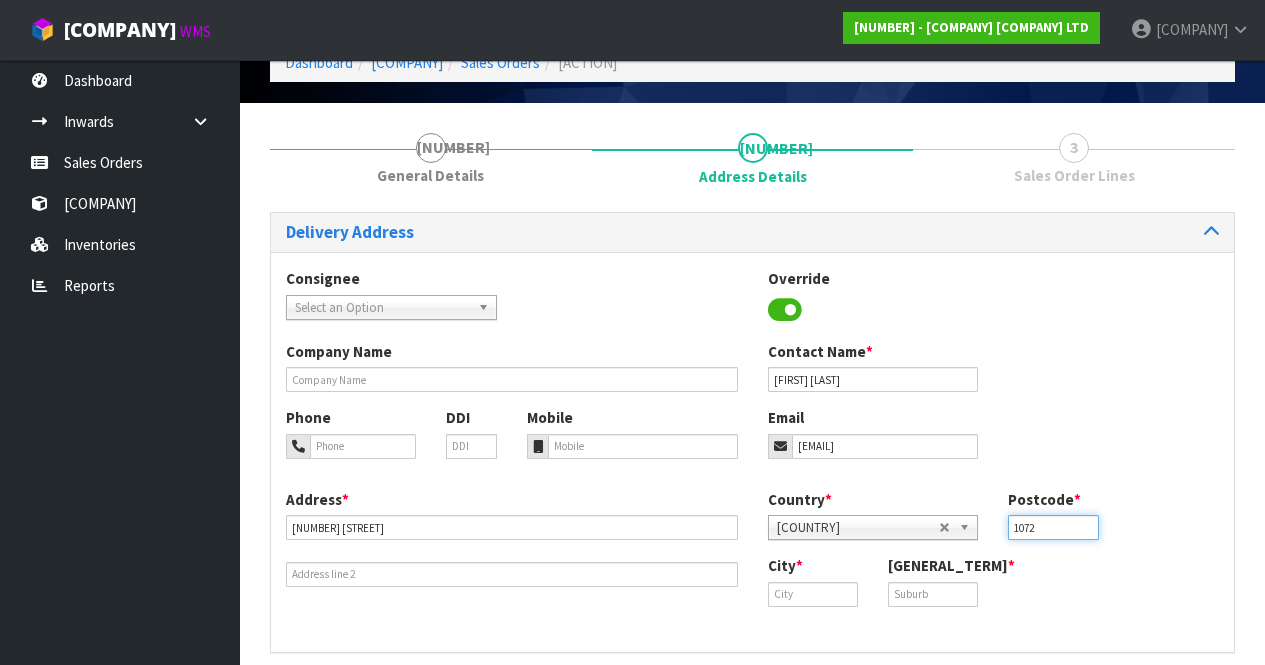 type on "1072" 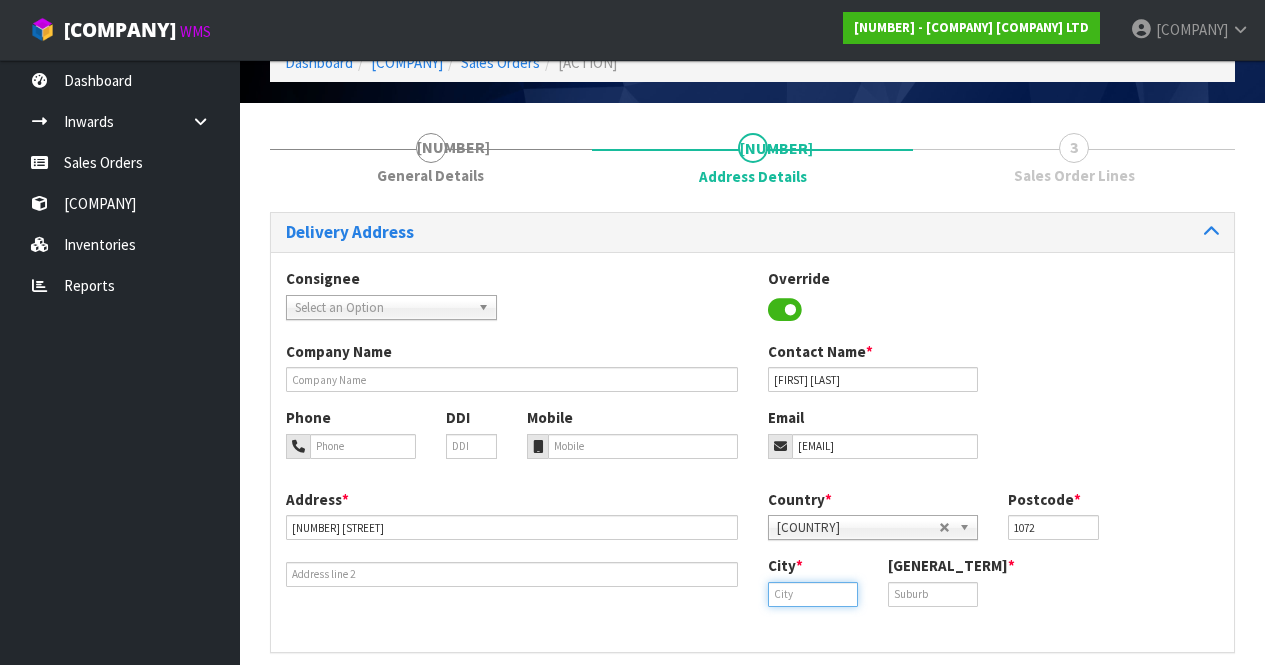 click at bounding box center (813, 594) 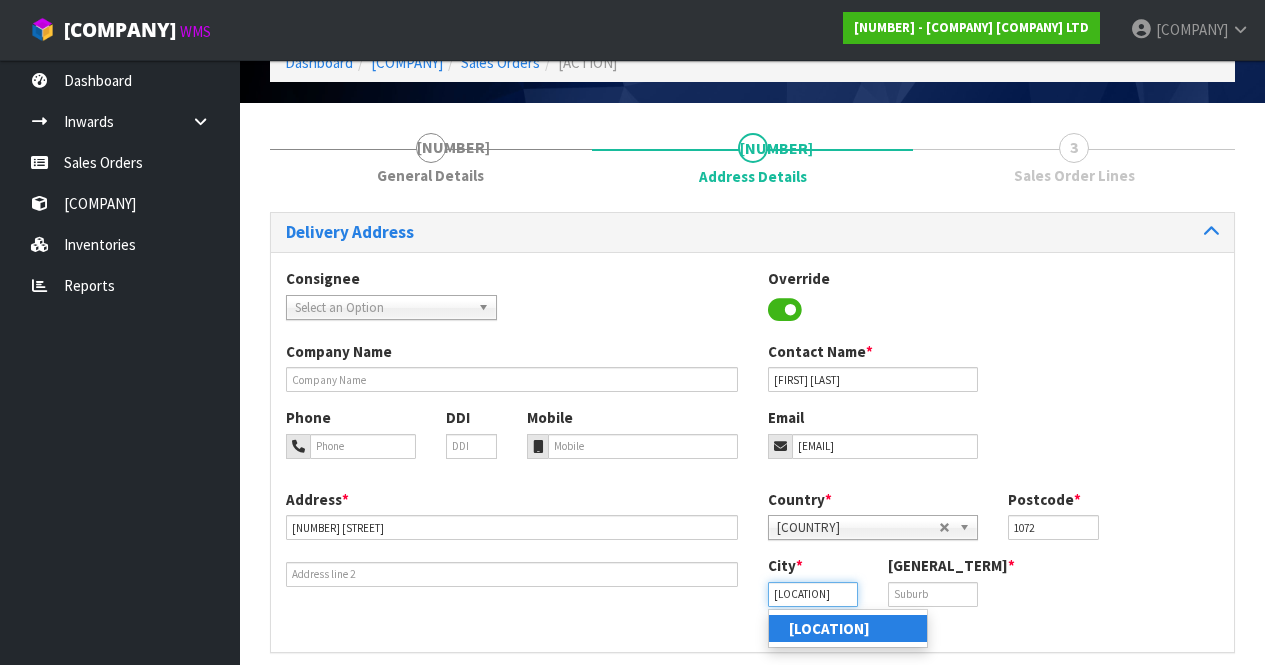 type on "[LOCATION]" 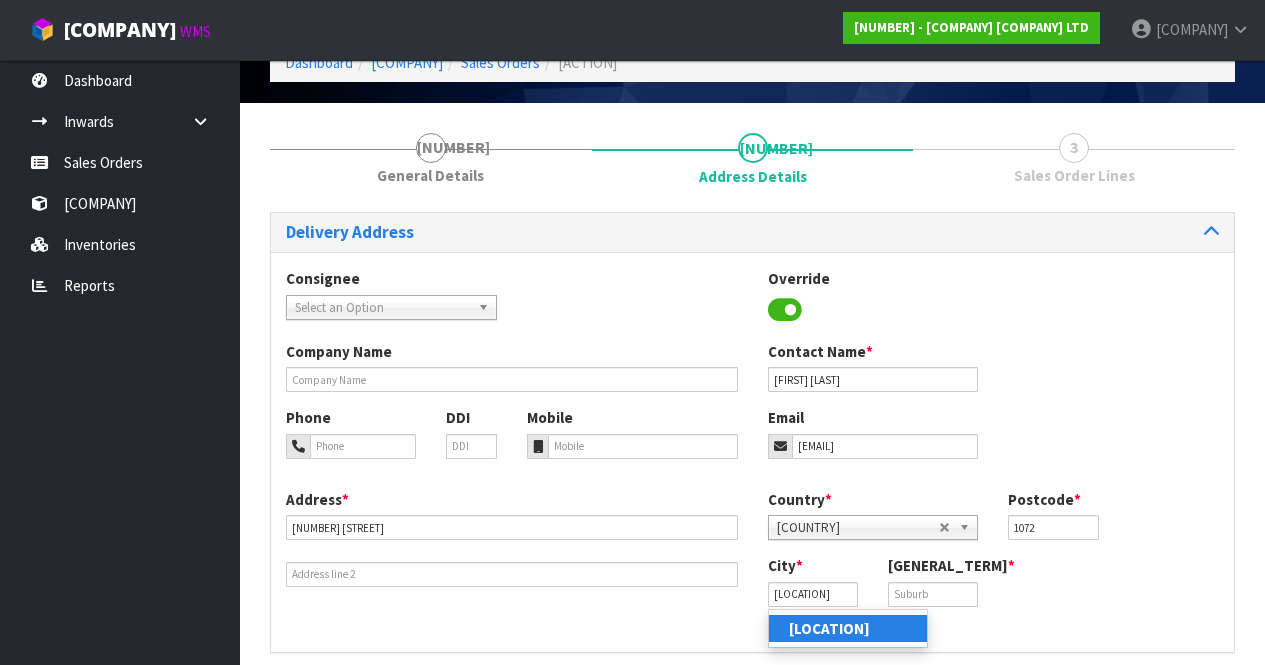 click on "[LOCATION]" at bounding box center [848, 628] 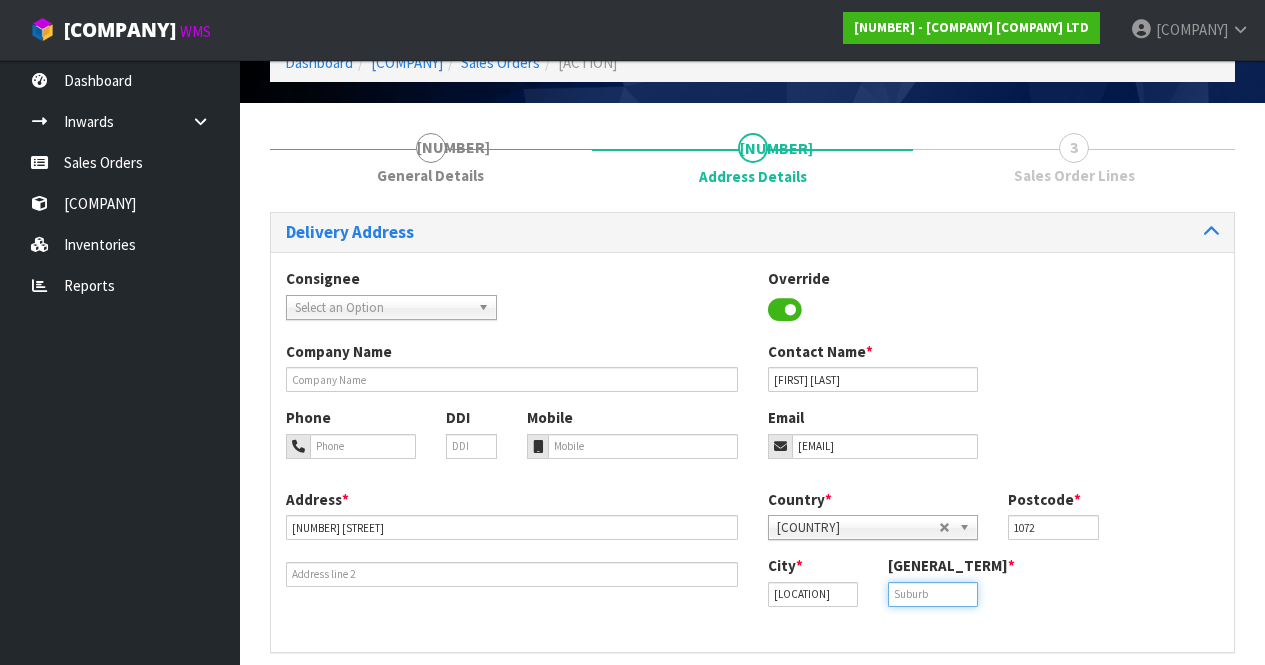 click at bounding box center (933, 594) 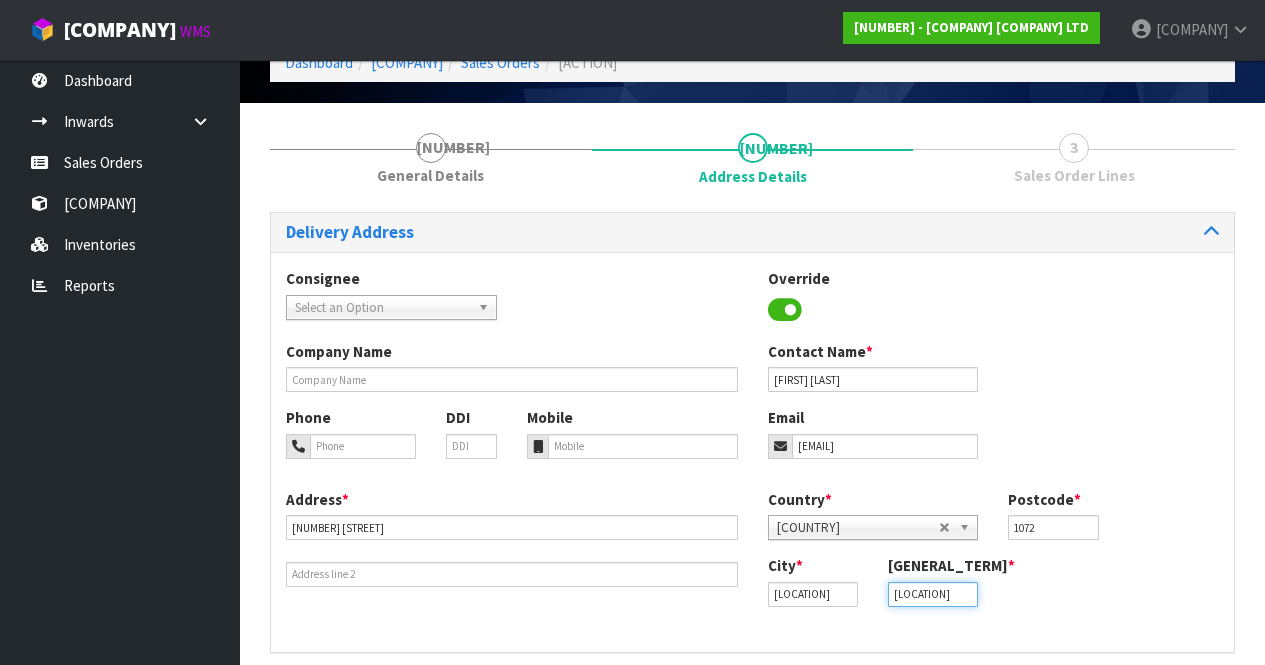 type on "[LOCATION]" 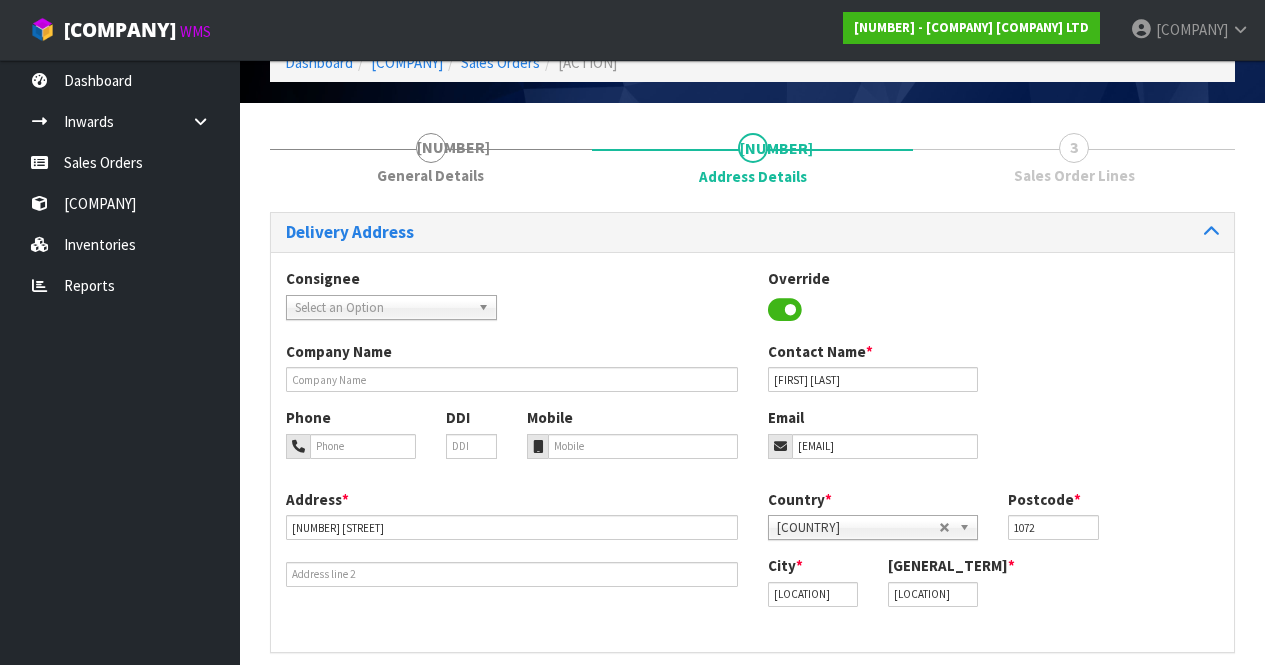 click on "DDI" at bounding box center [471, 432] 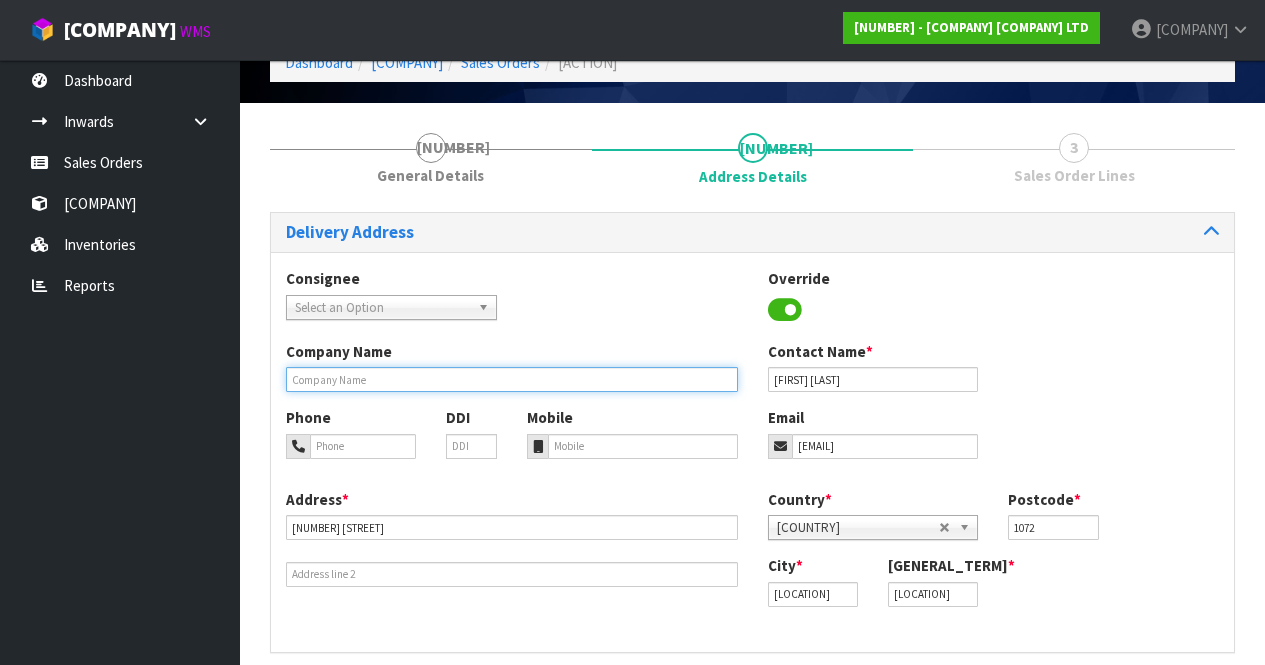 click at bounding box center [512, 379] 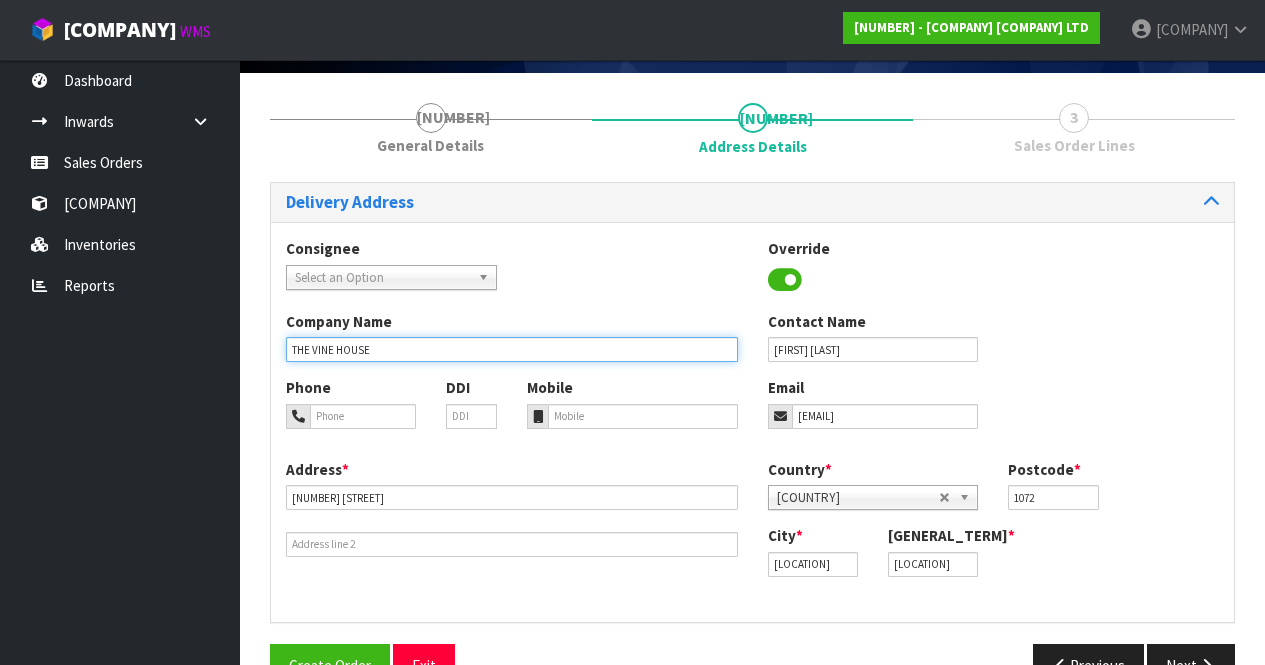 scroll, scrollTop: 182, scrollLeft: 0, axis: vertical 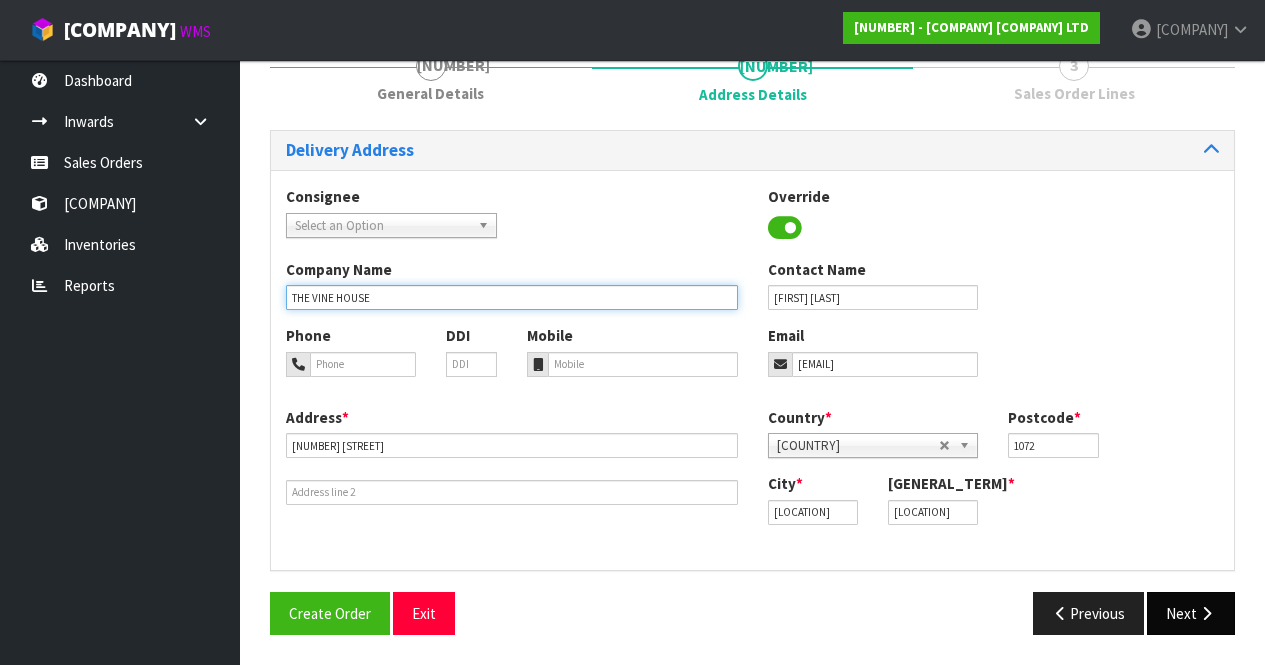 type on "THE VINE HOUSE" 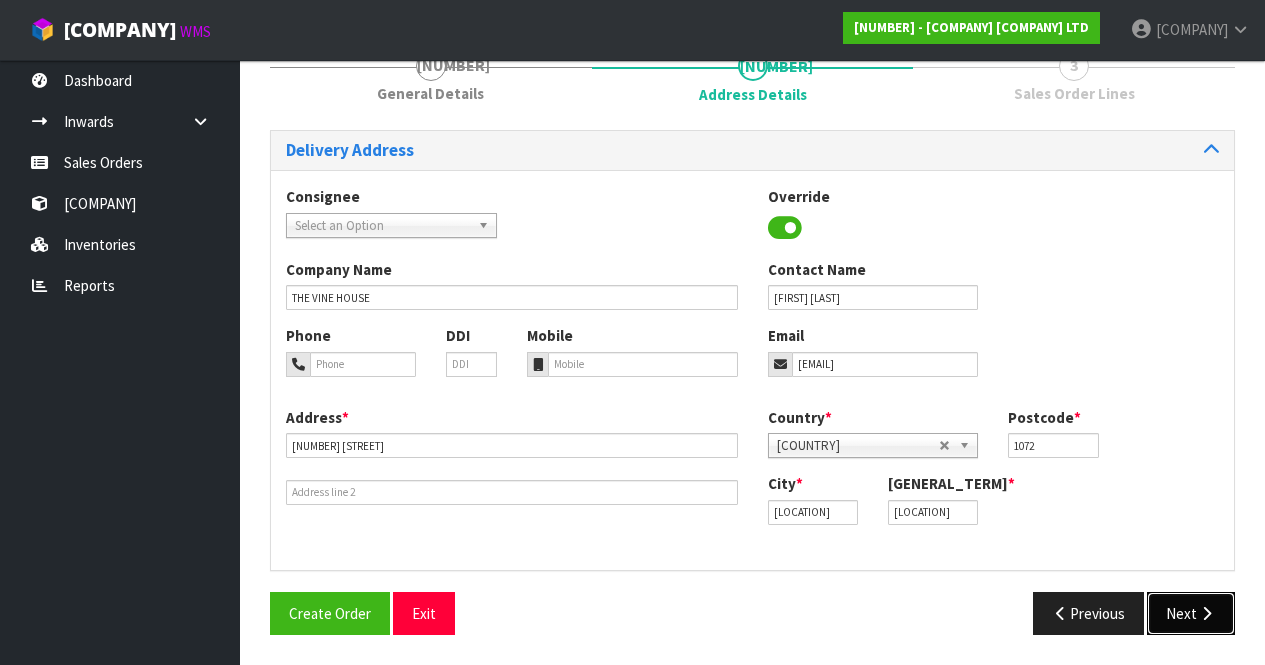 click on "Next" at bounding box center [1191, 613] 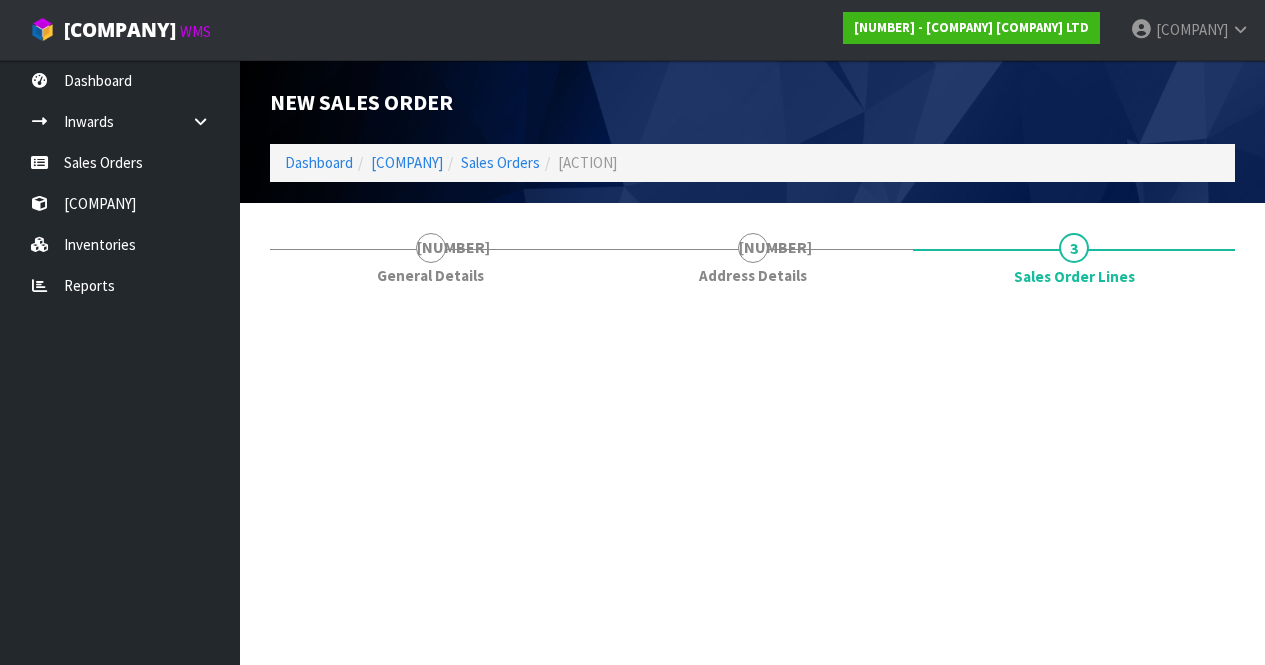 scroll, scrollTop: 0, scrollLeft: 0, axis: both 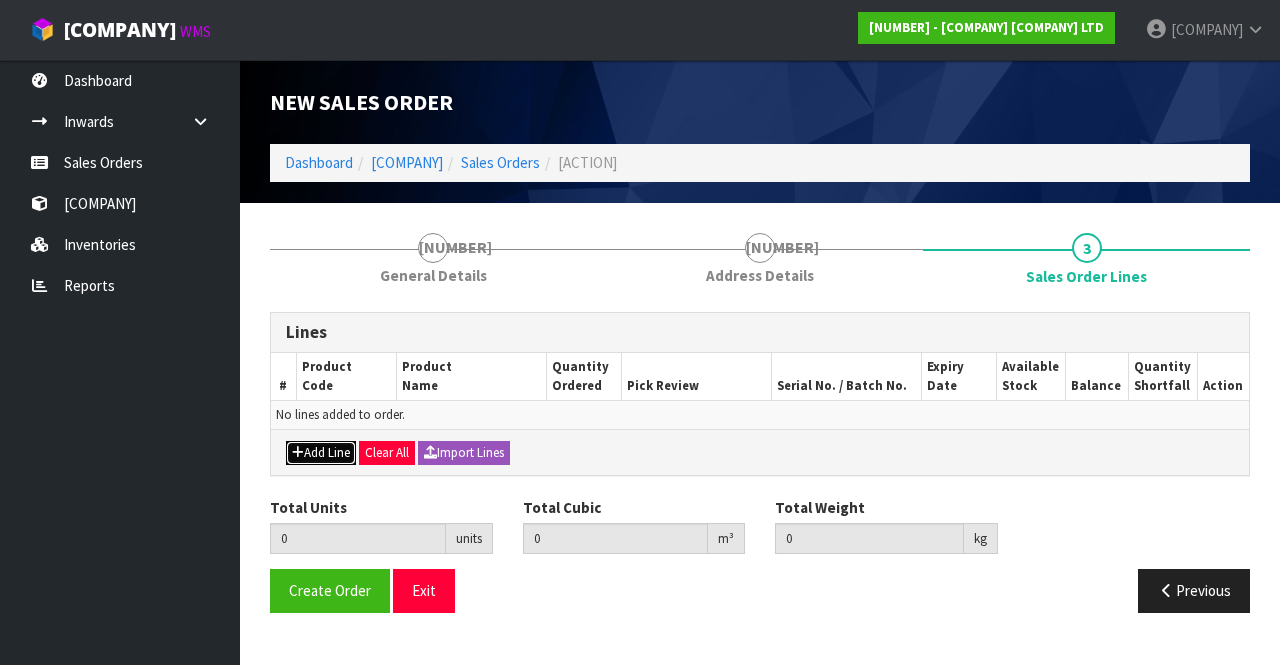 click on "Add Line" at bounding box center [321, 453] 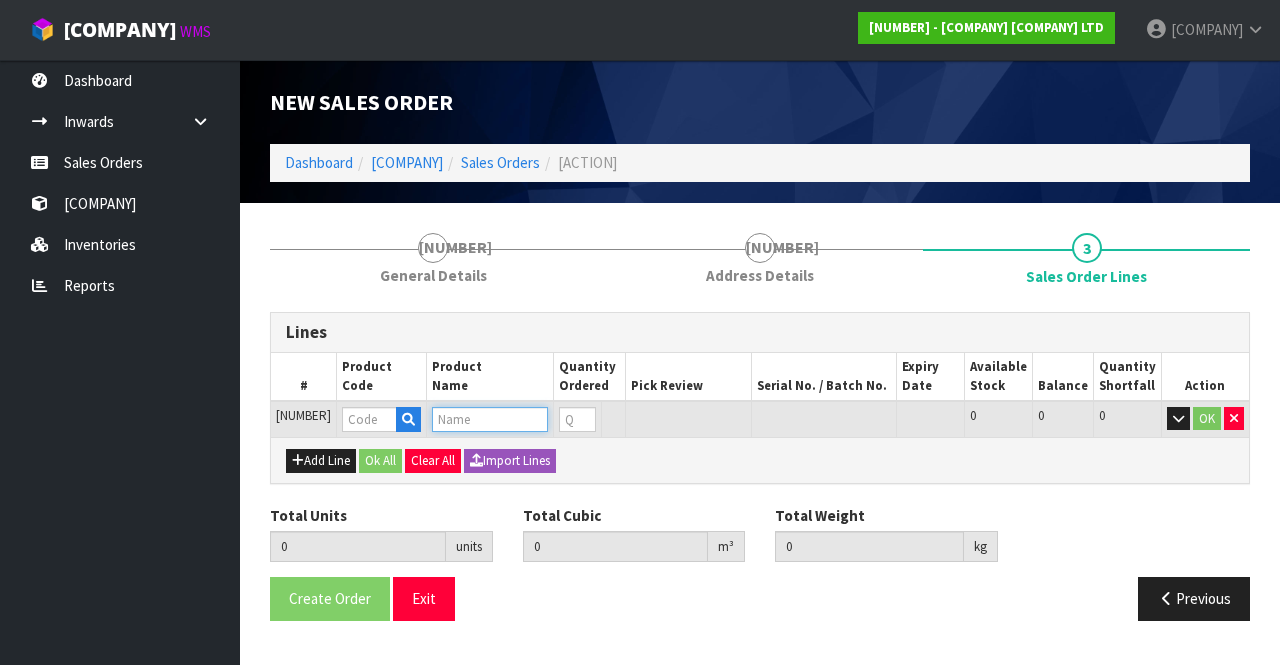 click at bounding box center (369, 419) 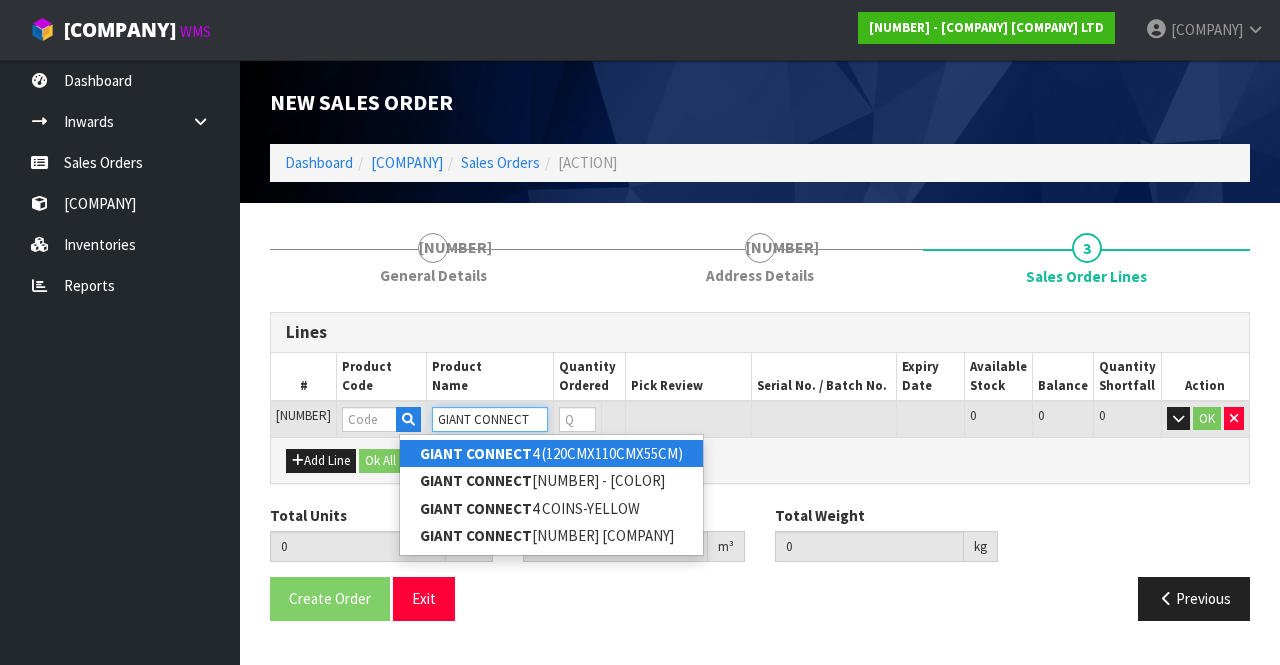 type on "GIANT CONNECT" 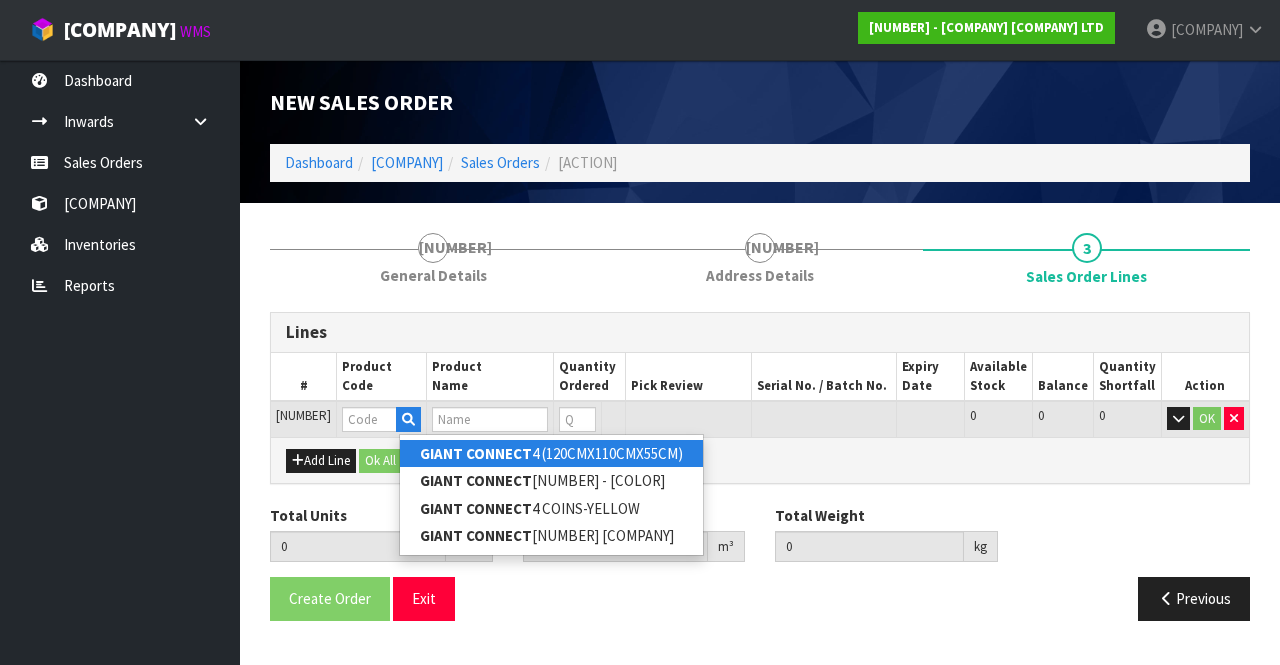 click on "GIANT CONNECT" at bounding box center [476, 453] 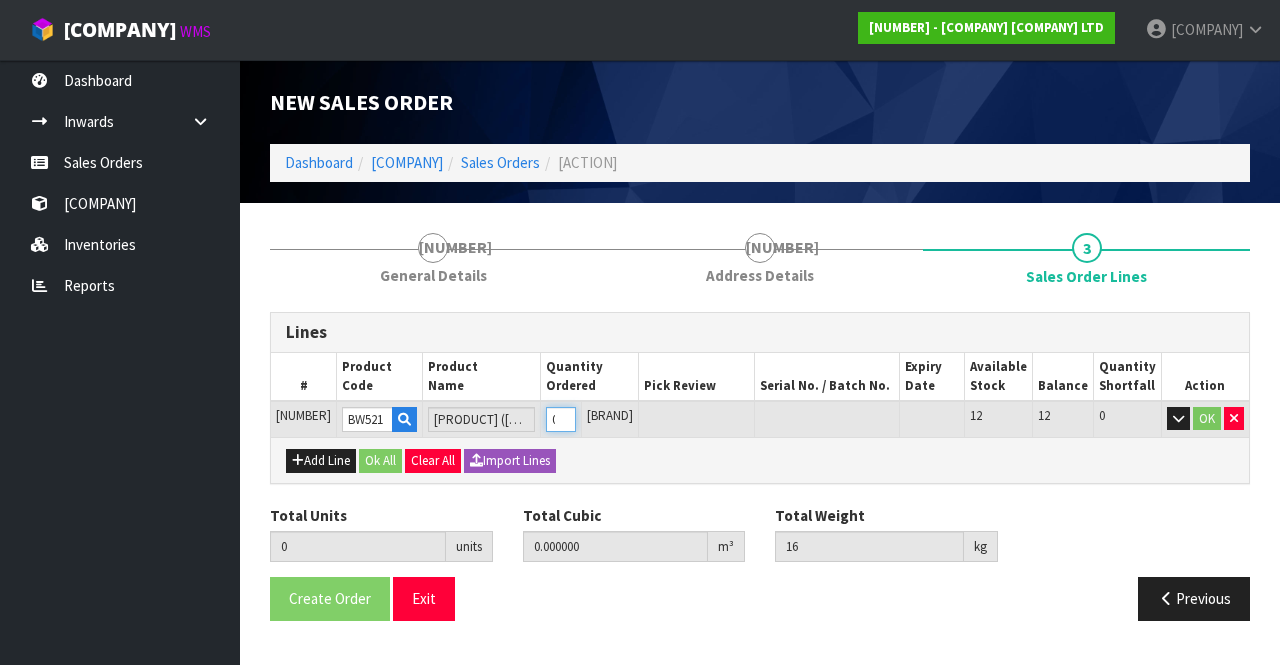 type on "[NUMBER]" 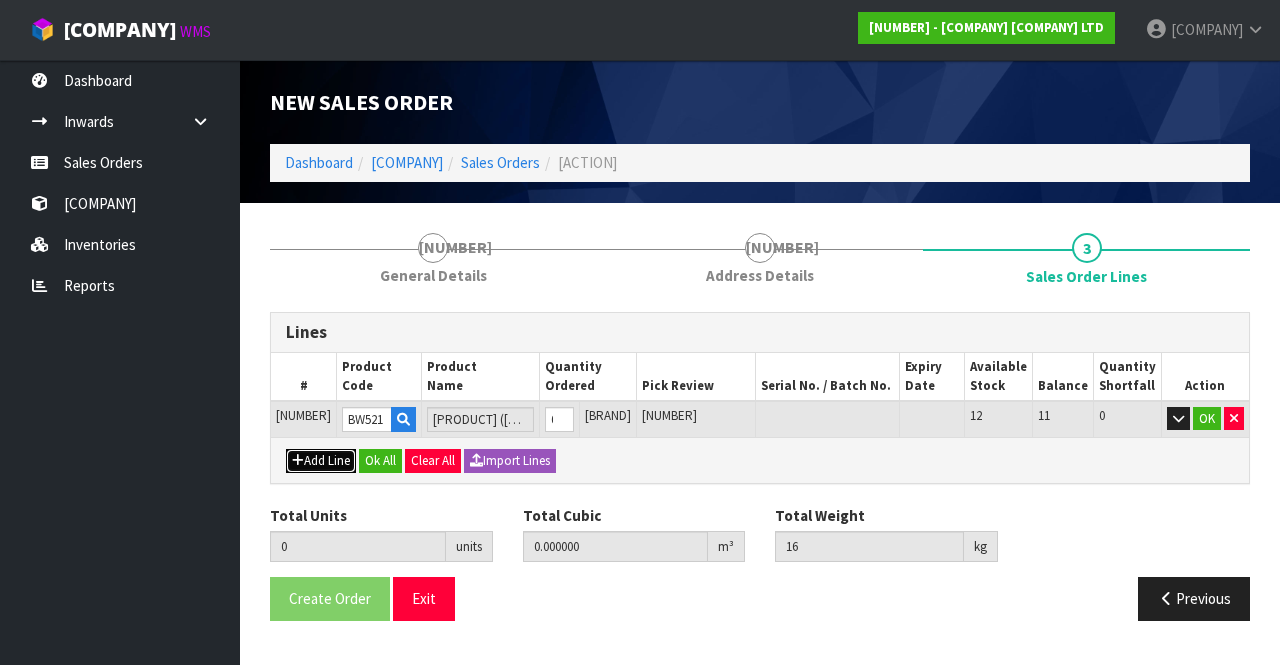 click on "Add Line" at bounding box center (321, 461) 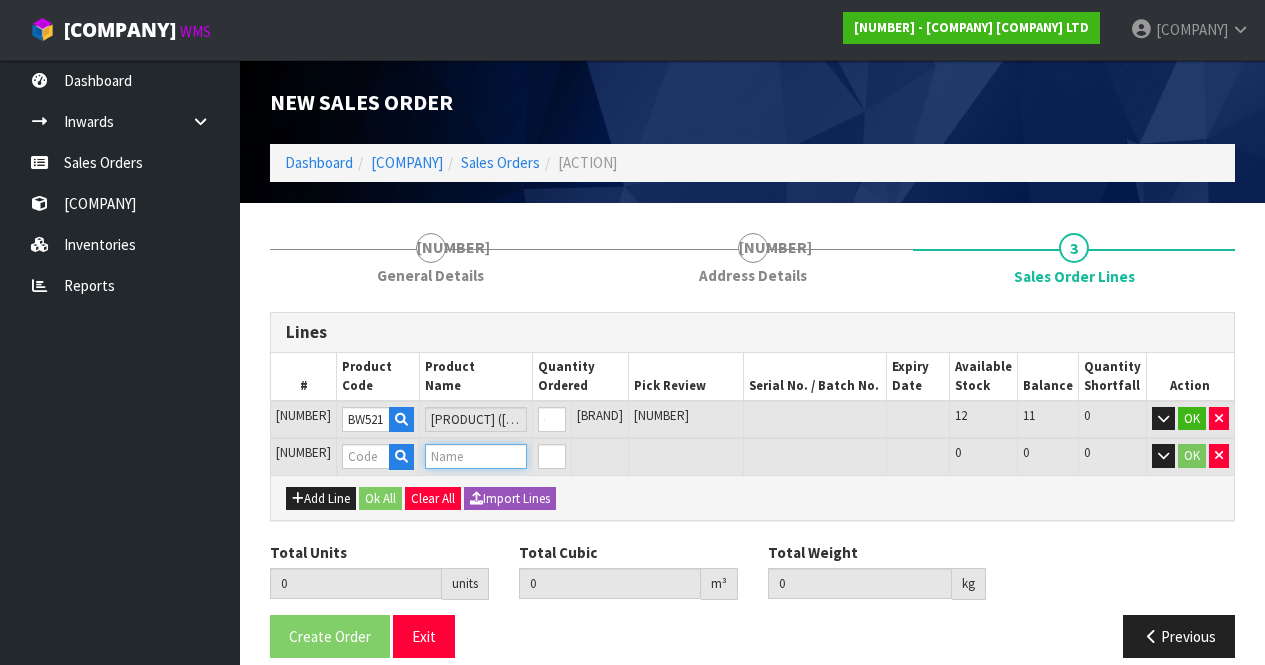 click at bounding box center (366, 456) 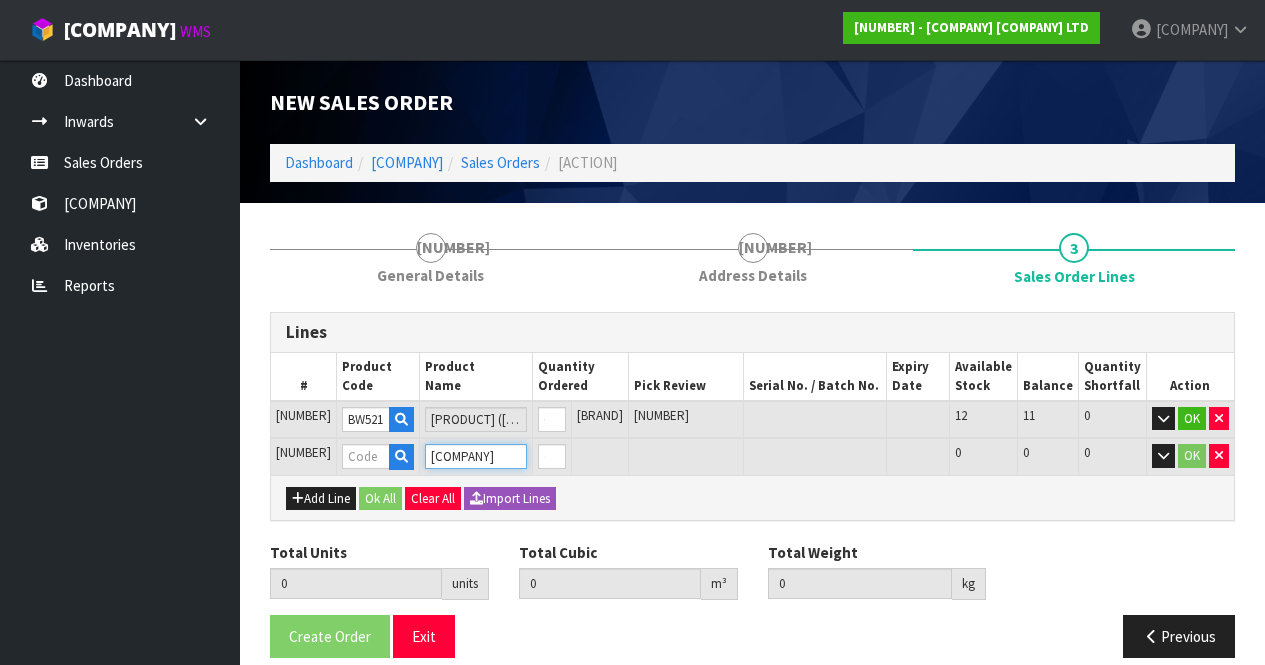click on "[COMPANY]" at bounding box center [476, 456] 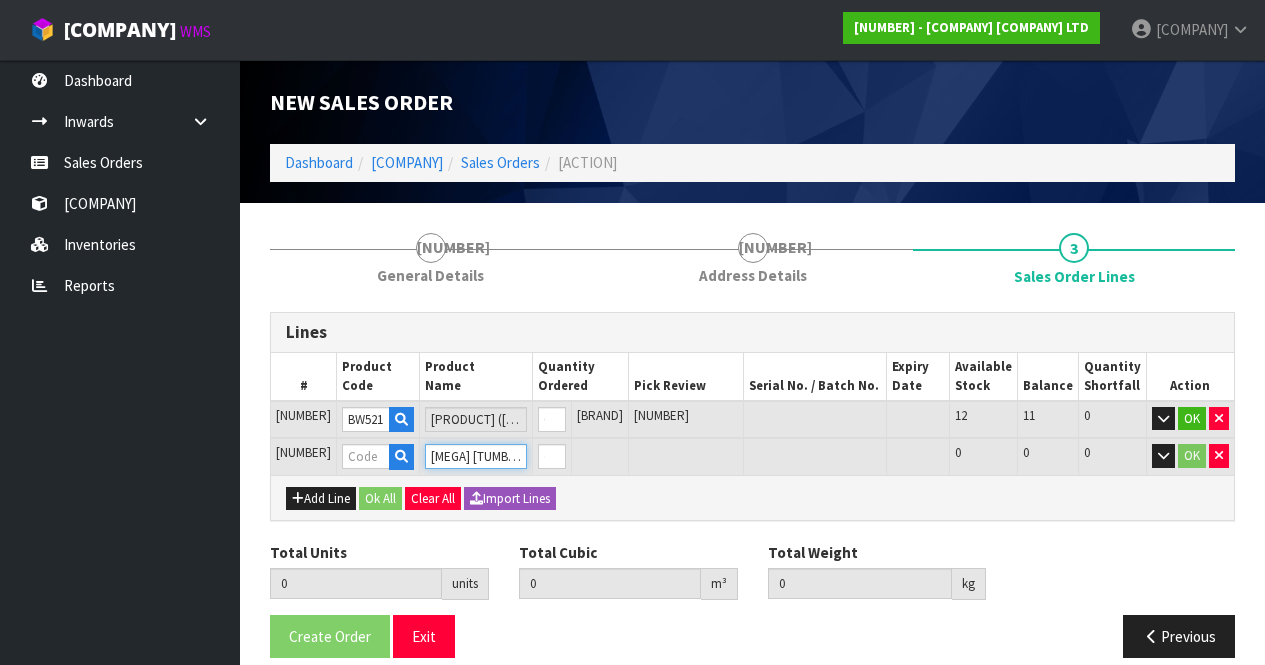 type on "[MEGA] [TUMBLE]" 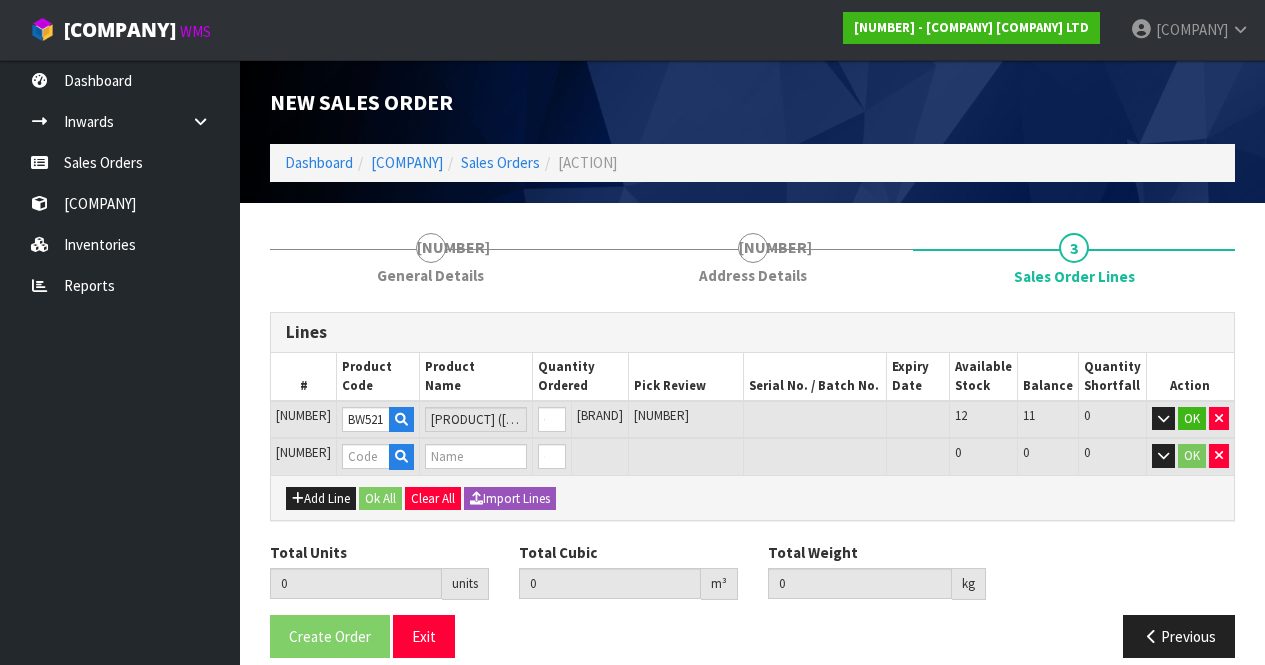 click on "Add Line
Ok All
Clear All
Import Lines" at bounding box center [752, 497] 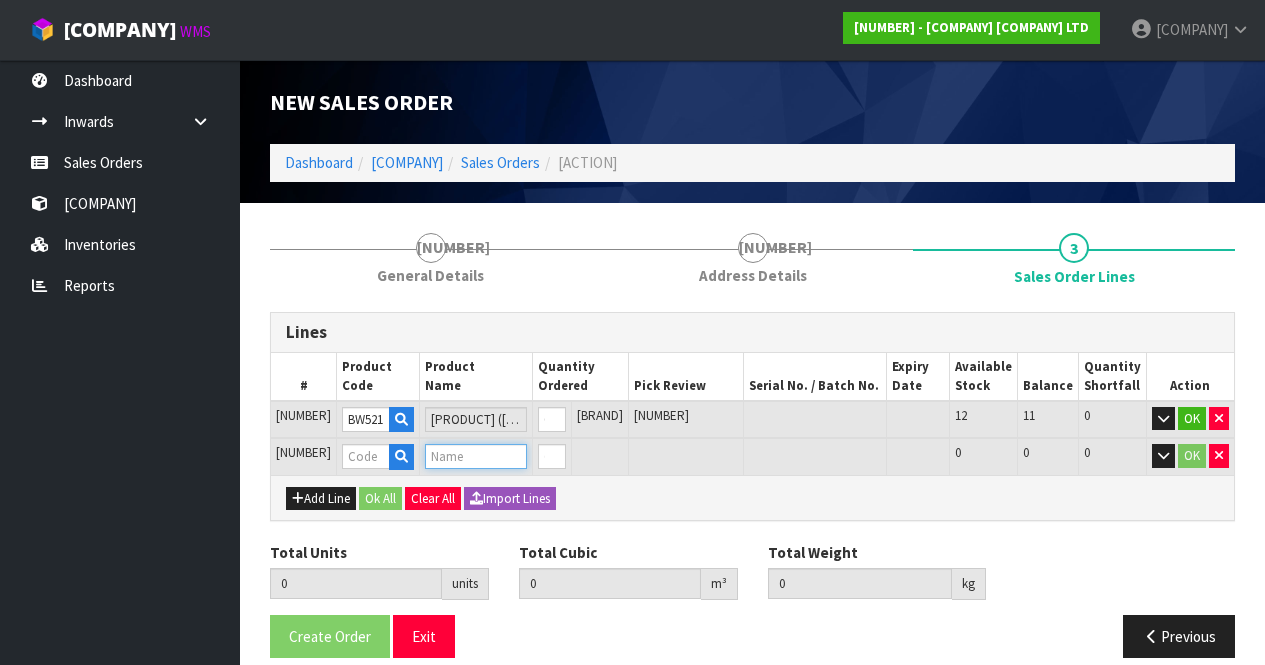click at bounding box center [476, 456] 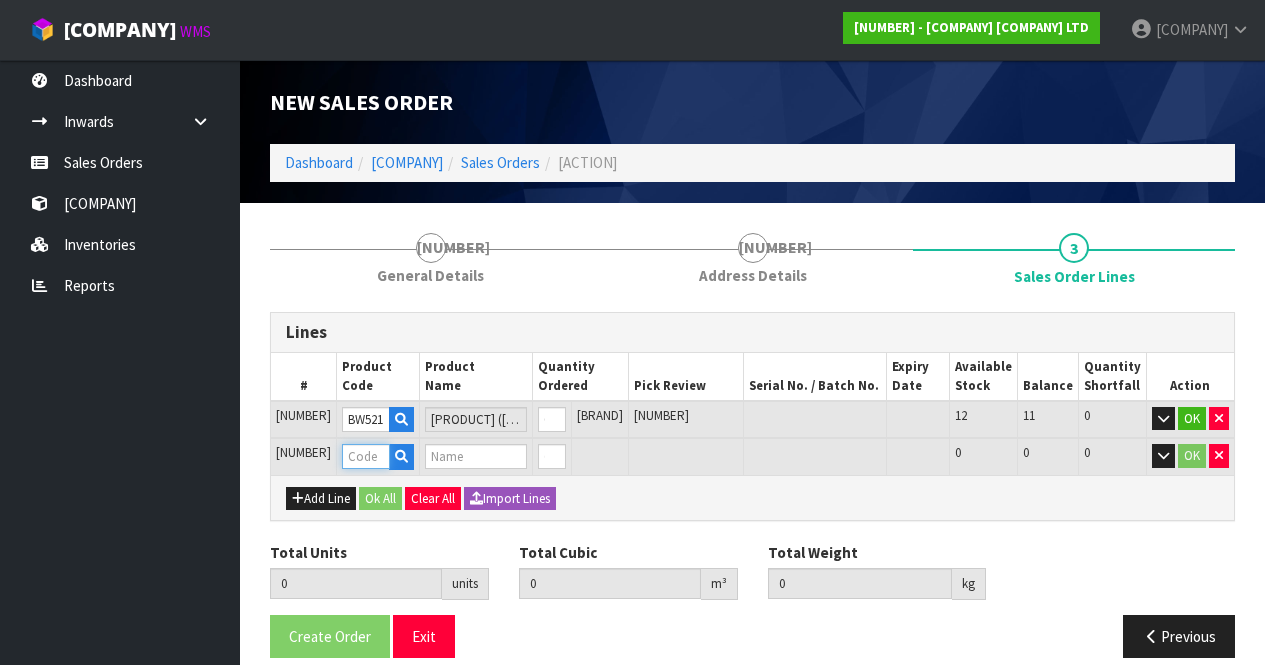 click at bounding box center (366, 456) 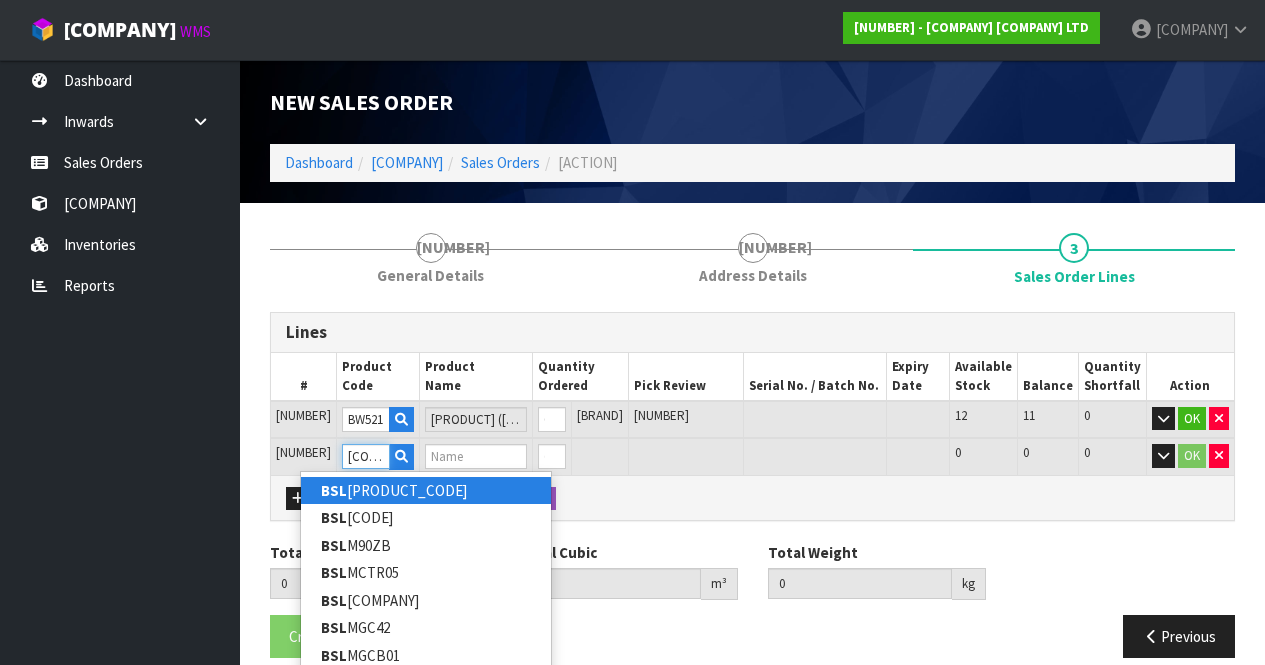 scroll, scrollTop: 0, scrollLeft: 0, axis: both 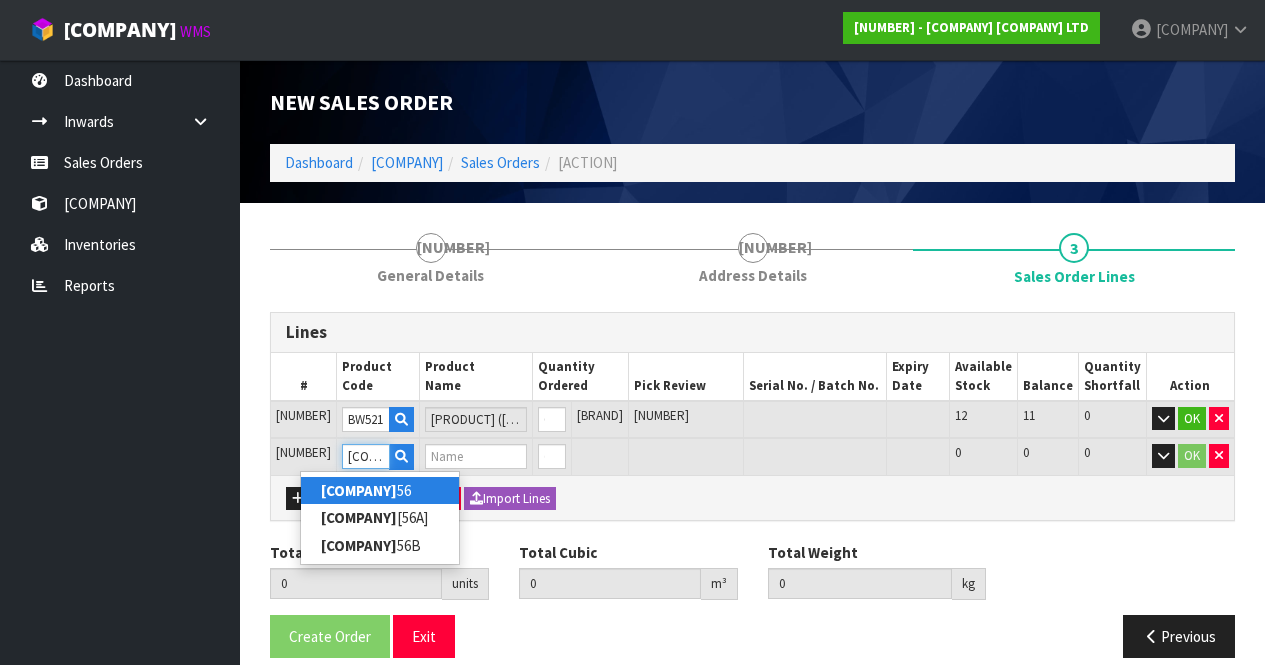 type on "[COMPANY]" 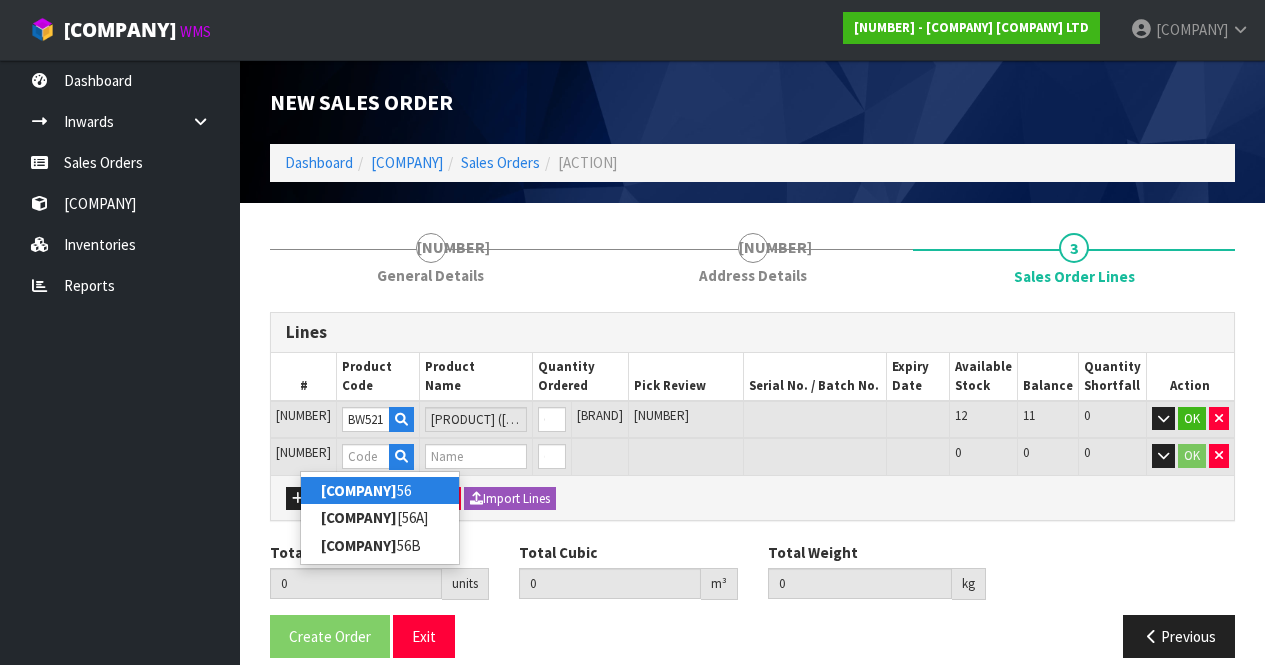 scroll, scrollTop: 0, scrollLeft: 0, axis: both 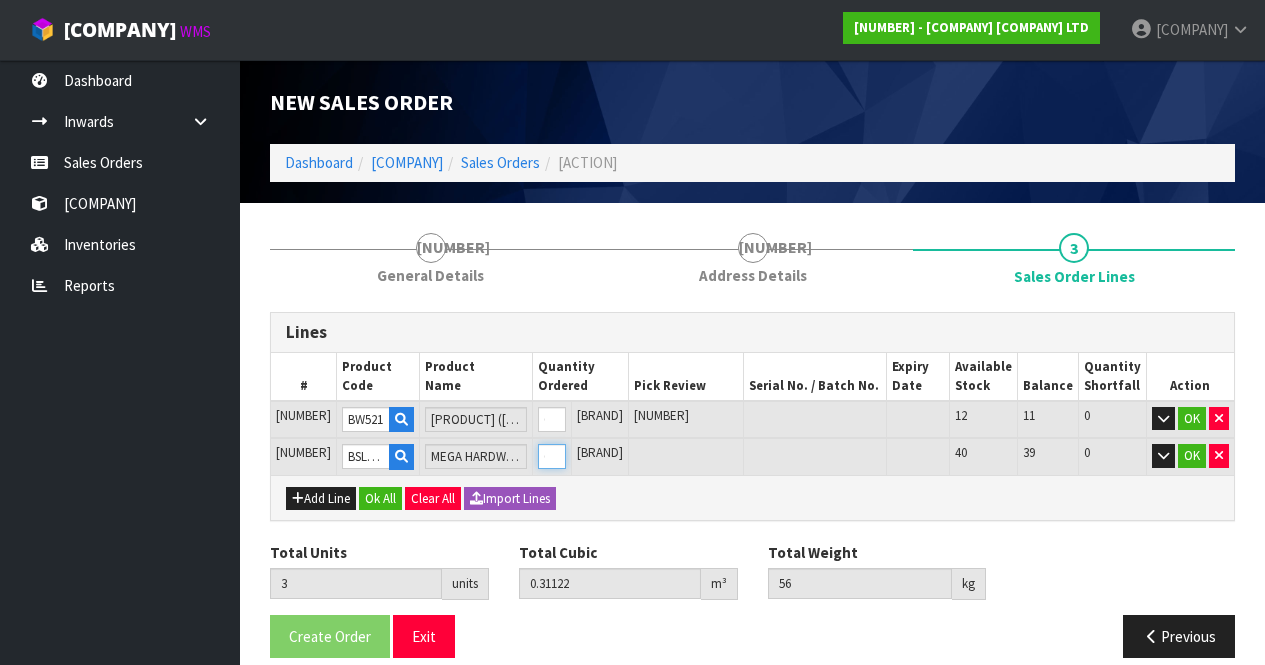type on "[NUMBER]" 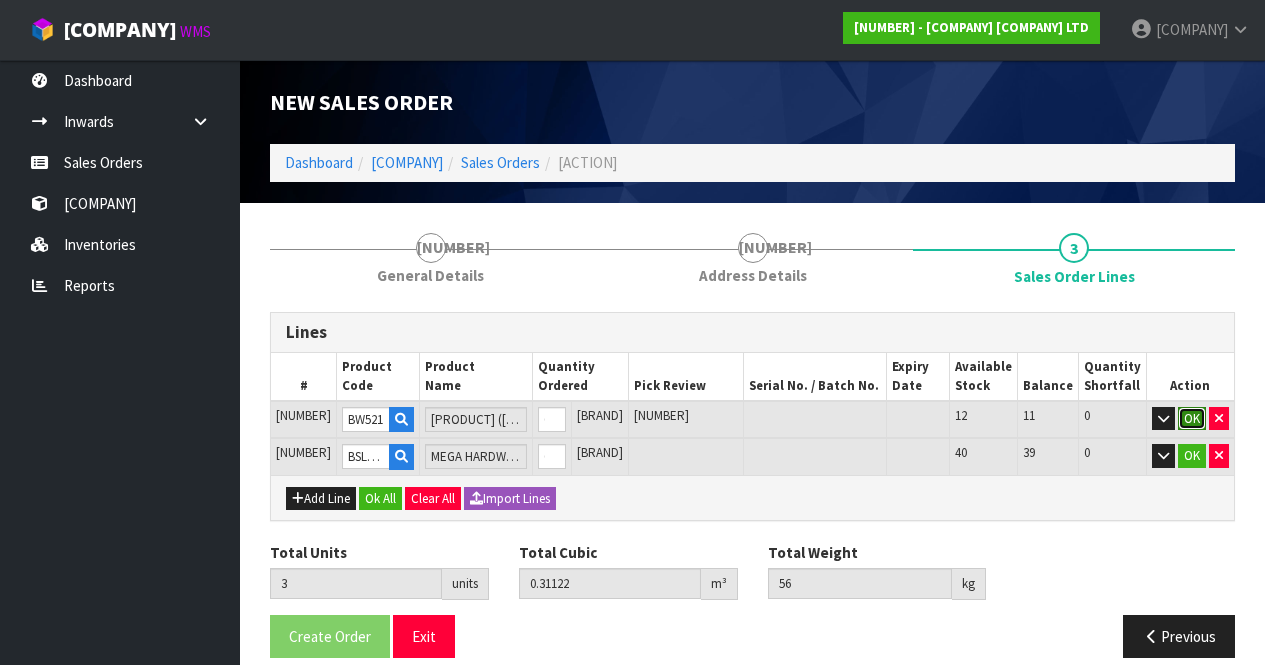 click on "OK" at bounding box center (1192, 419) 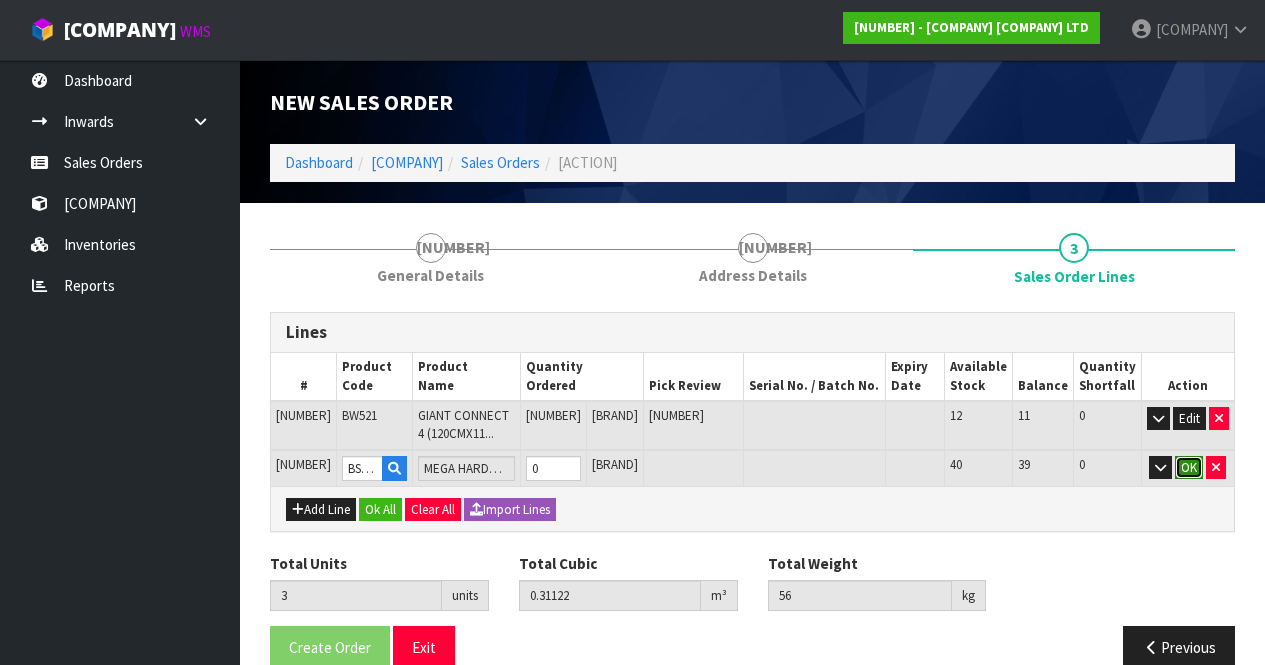 click on "OK" at bounding box center [1189, 468] 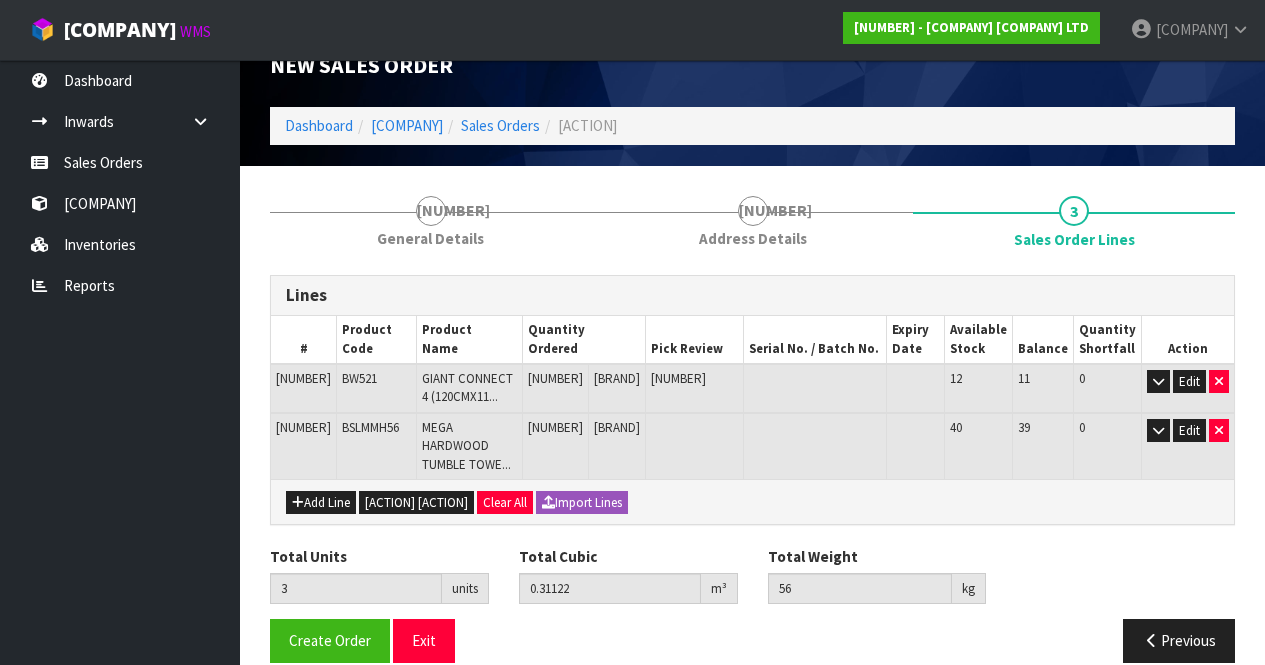 scroll, scrollTop: 46, scrollLeft: 0, axis: vertical 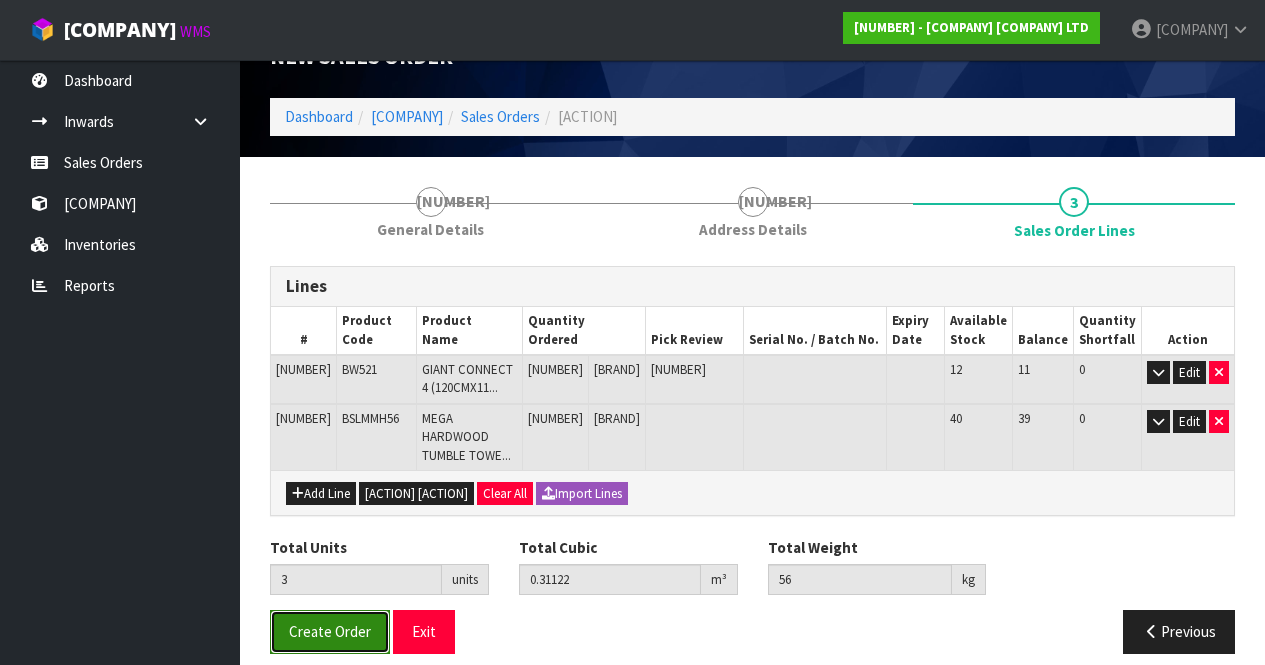 click on "Create Order" at bounding box center [330, 631] 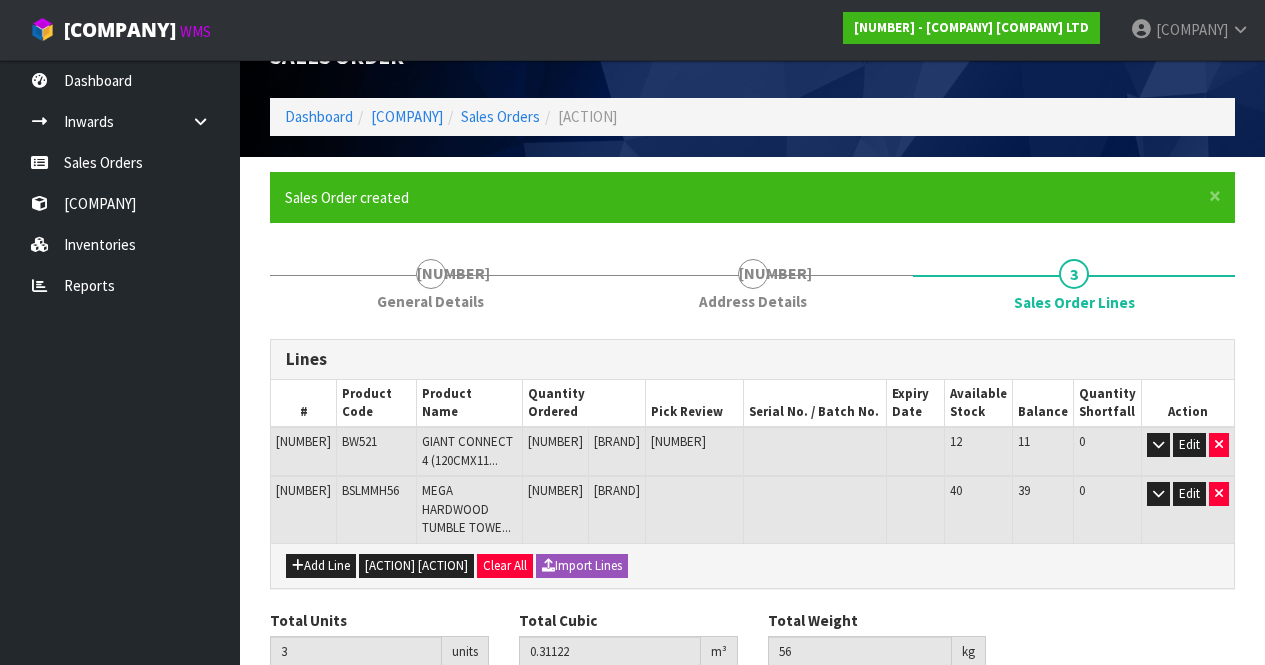 scroll, scrollTop: 0, scrollLeft: 0, axis: both 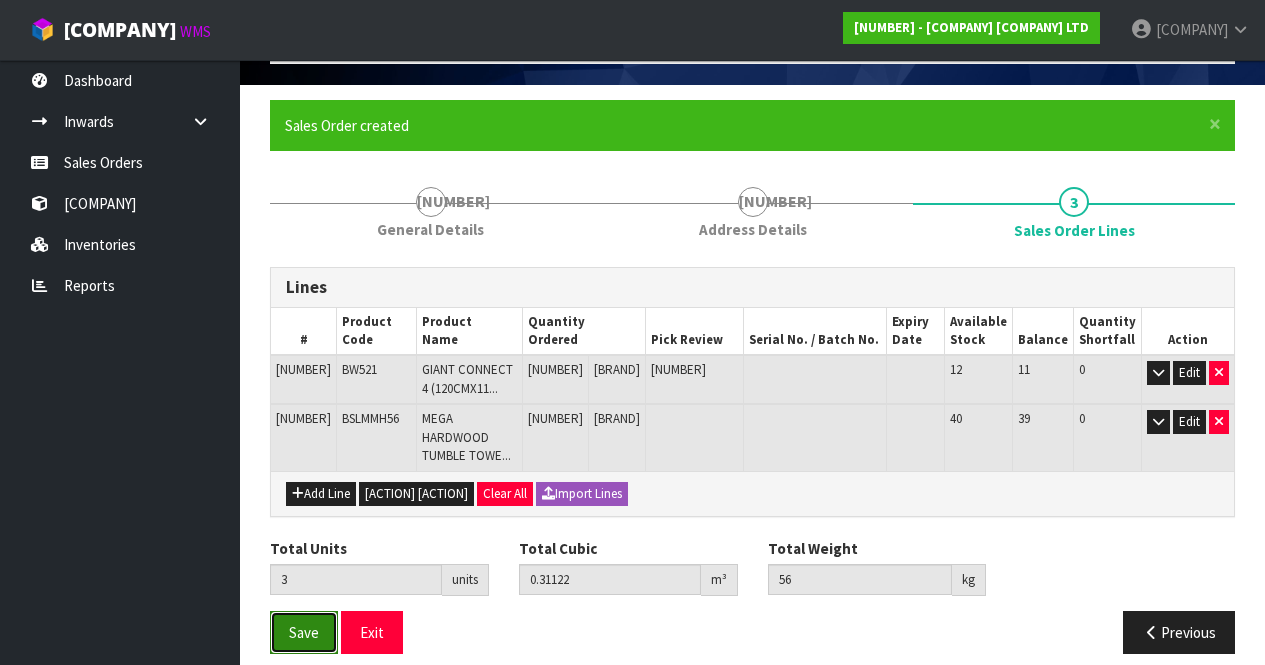 click on "Save" at bounding box center (304, 632) 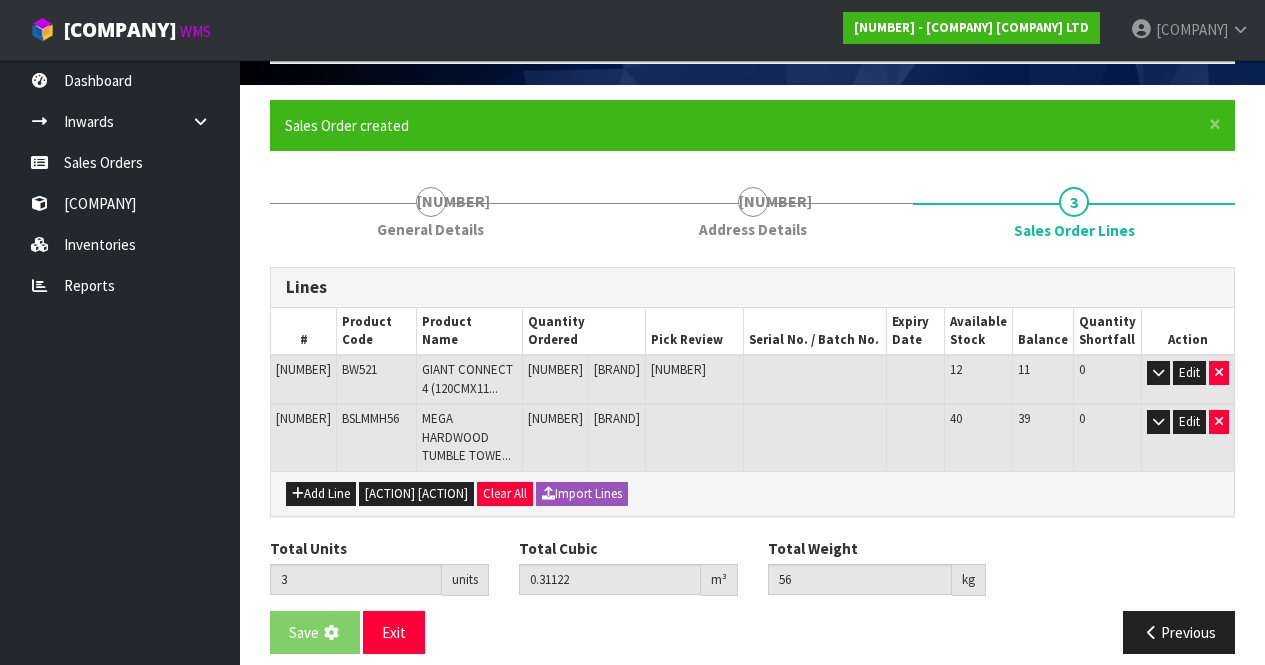 scroll, scrollTop: 0, scrollLeft: 0, axis: both 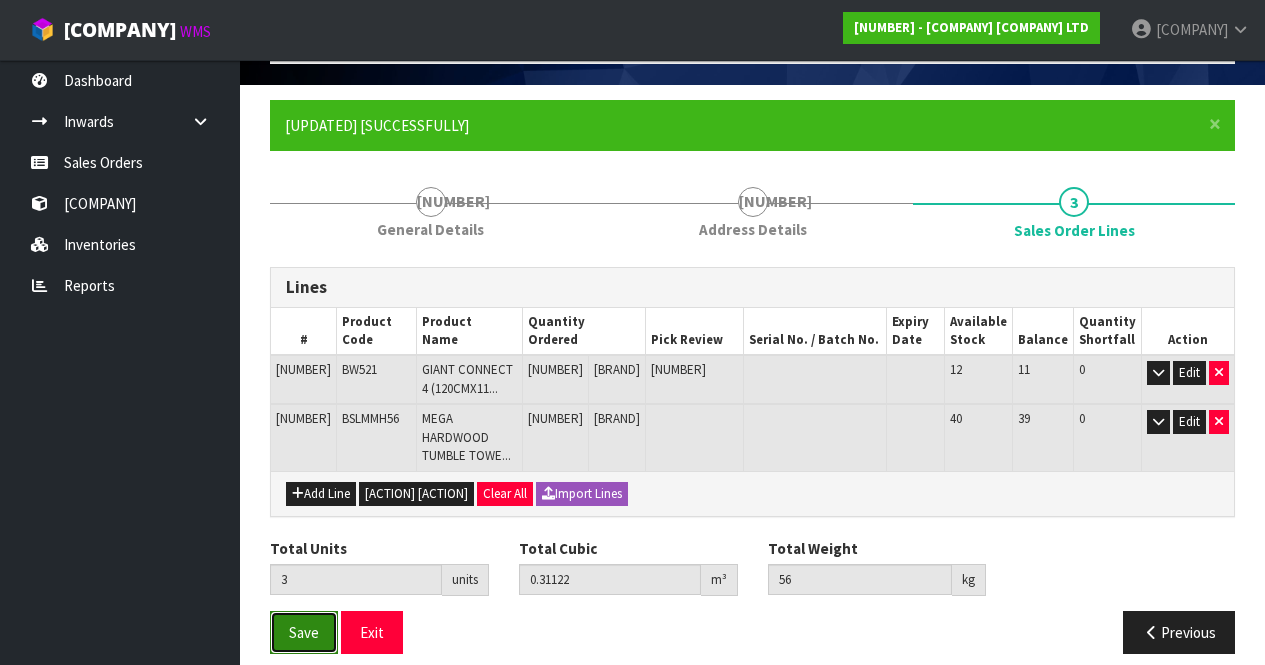 click on "Save" at bounding box center [304, 632] 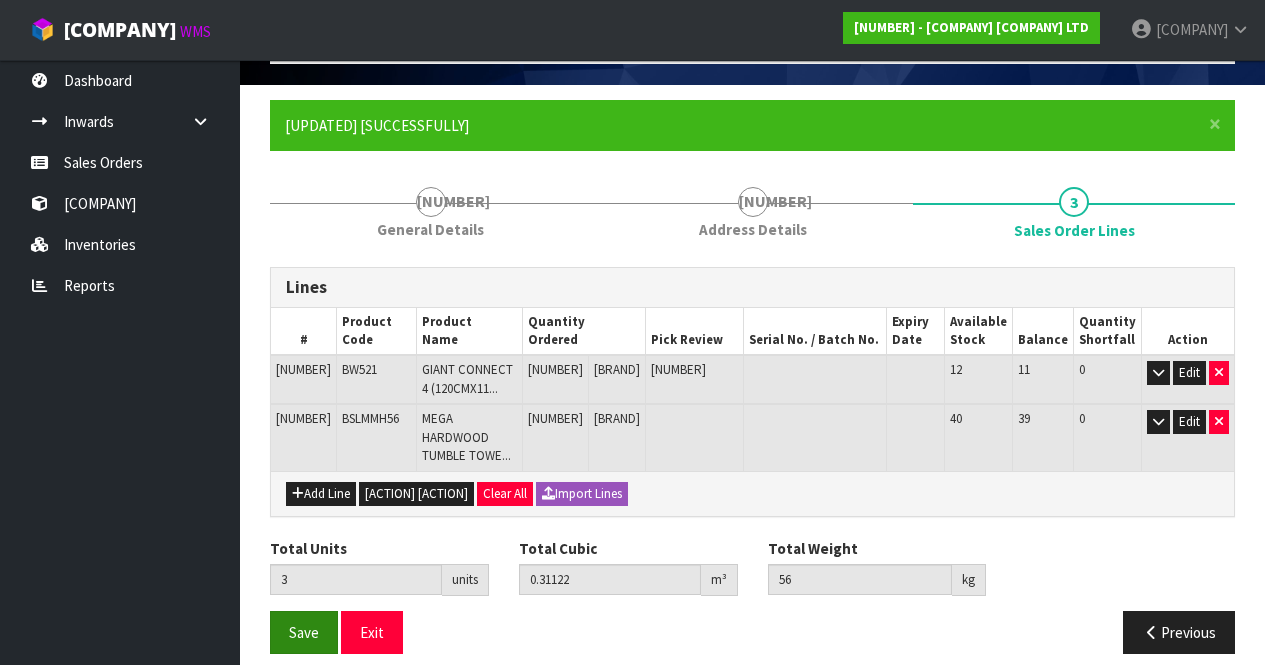 scroll, scrollTop: 0, scrollLeft: 0, axis: both 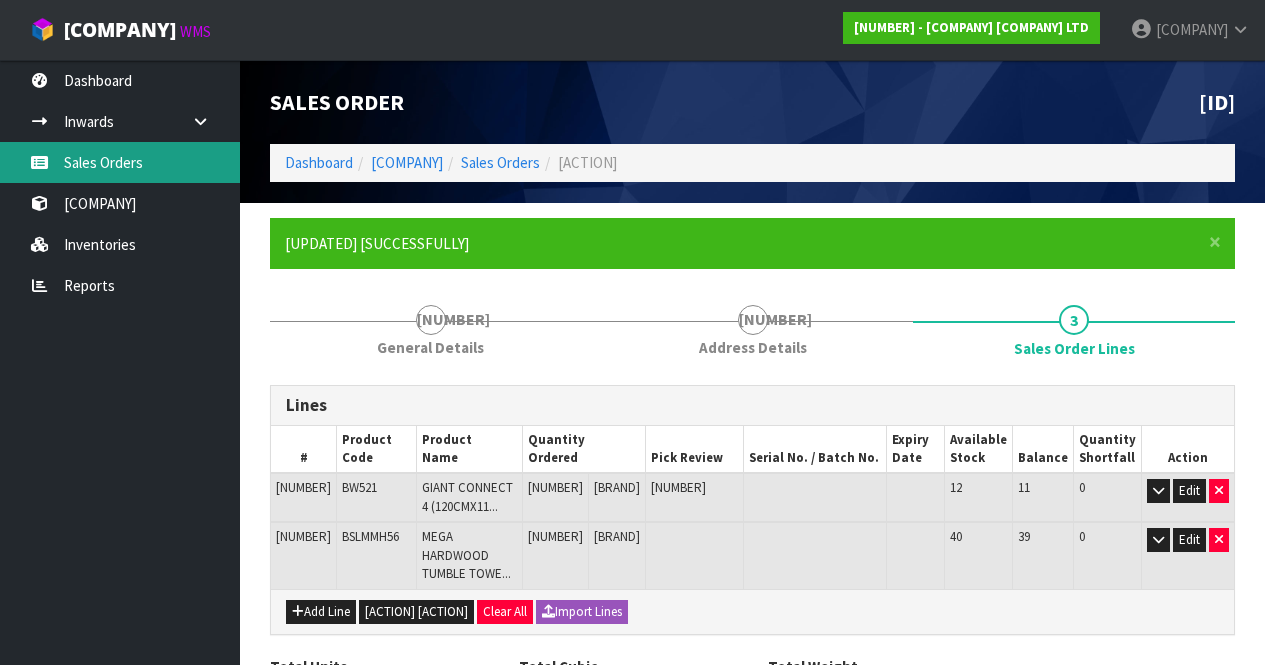 click on "Sales Orders" at bounding box center (120, 162) 